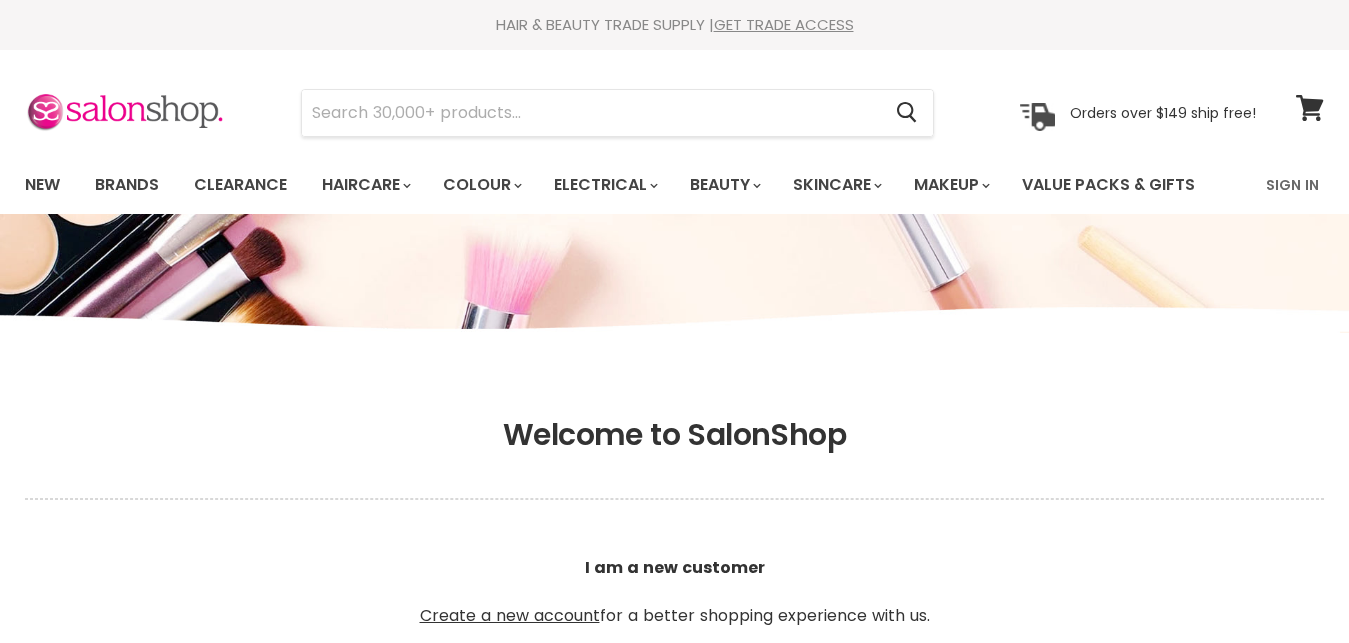 scroll, scrollTop: 0, scrollLeft: 0, axis: both 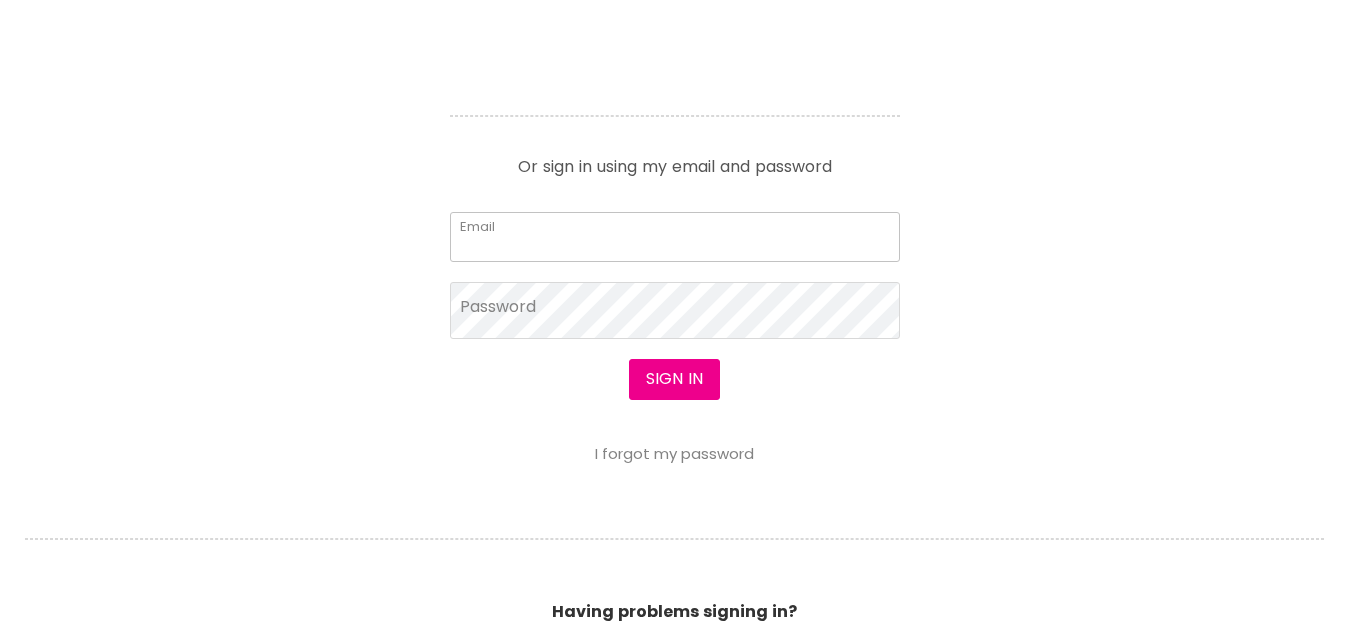 click on "Email" at bounding box center [675, 237] 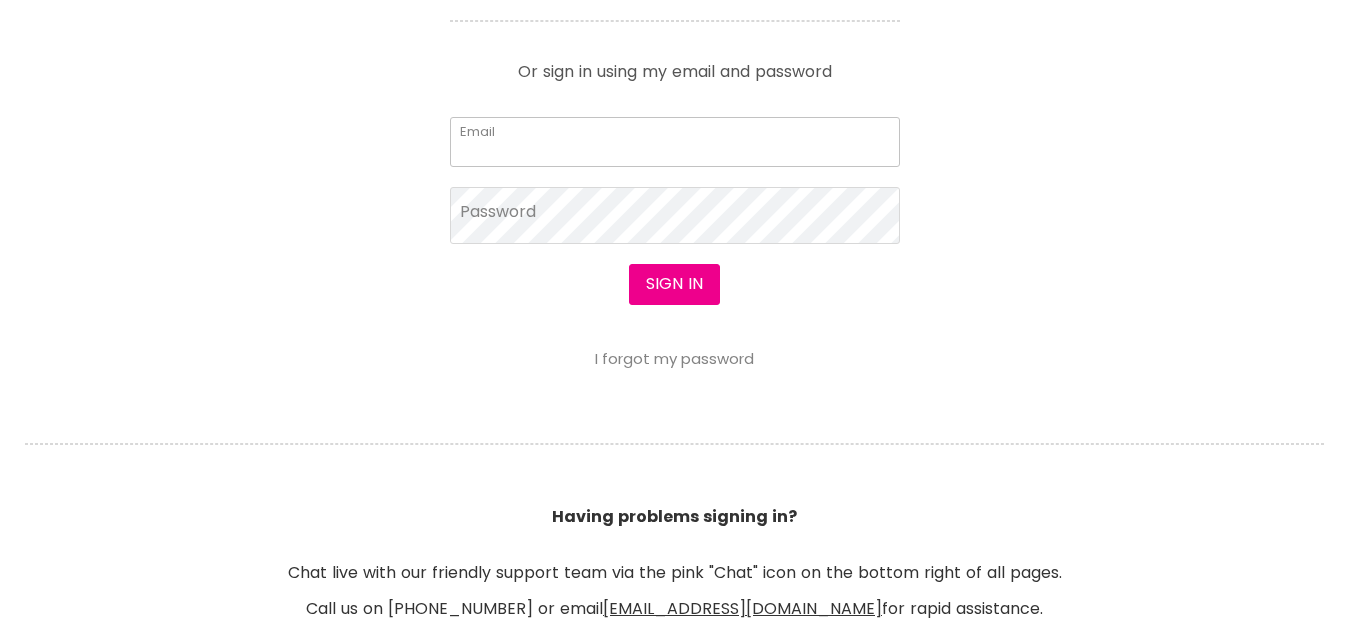 click on "Email" at bounding box center (675, 142) 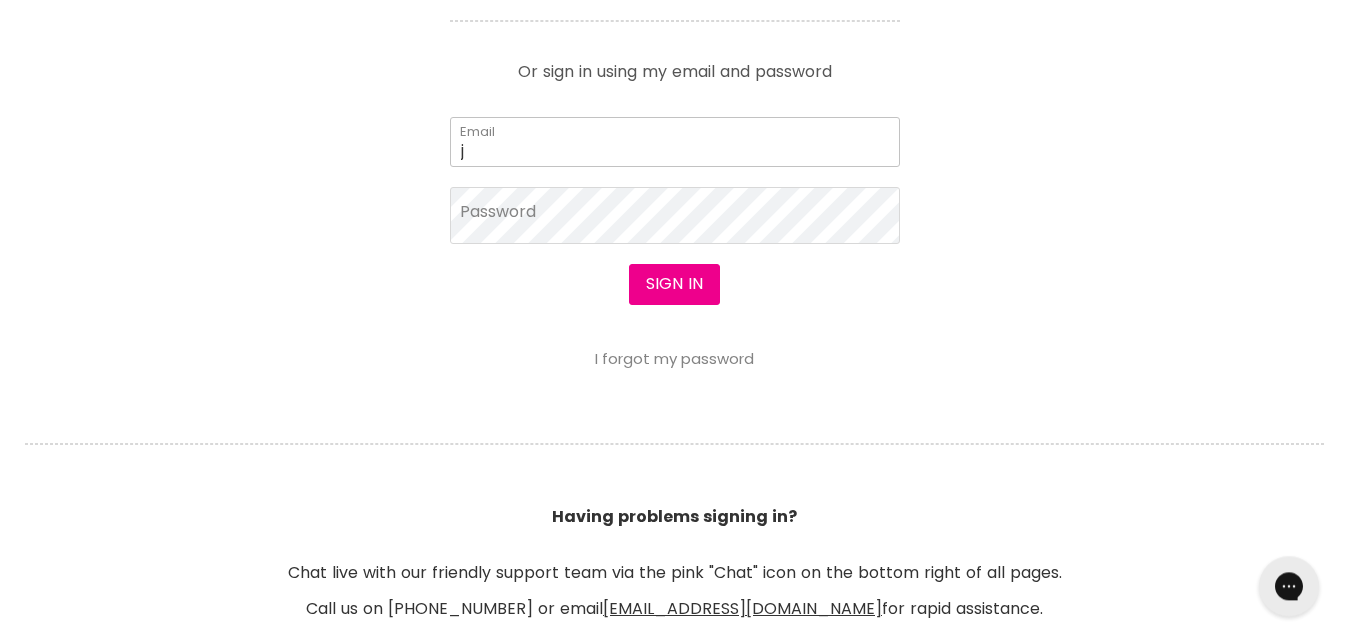scroll, scrollTop: 0, scrollLeft: 0, axis: both 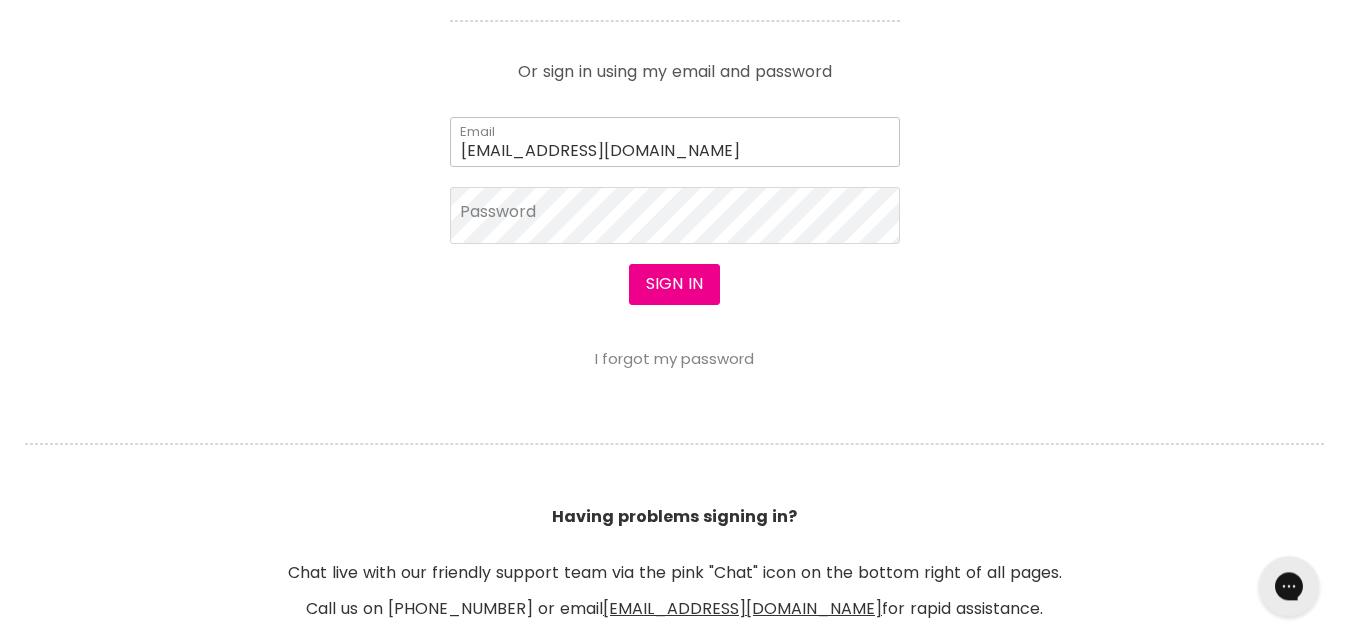 type on "[EMAIL_ADDRESS][DOMAIN_NAME]" 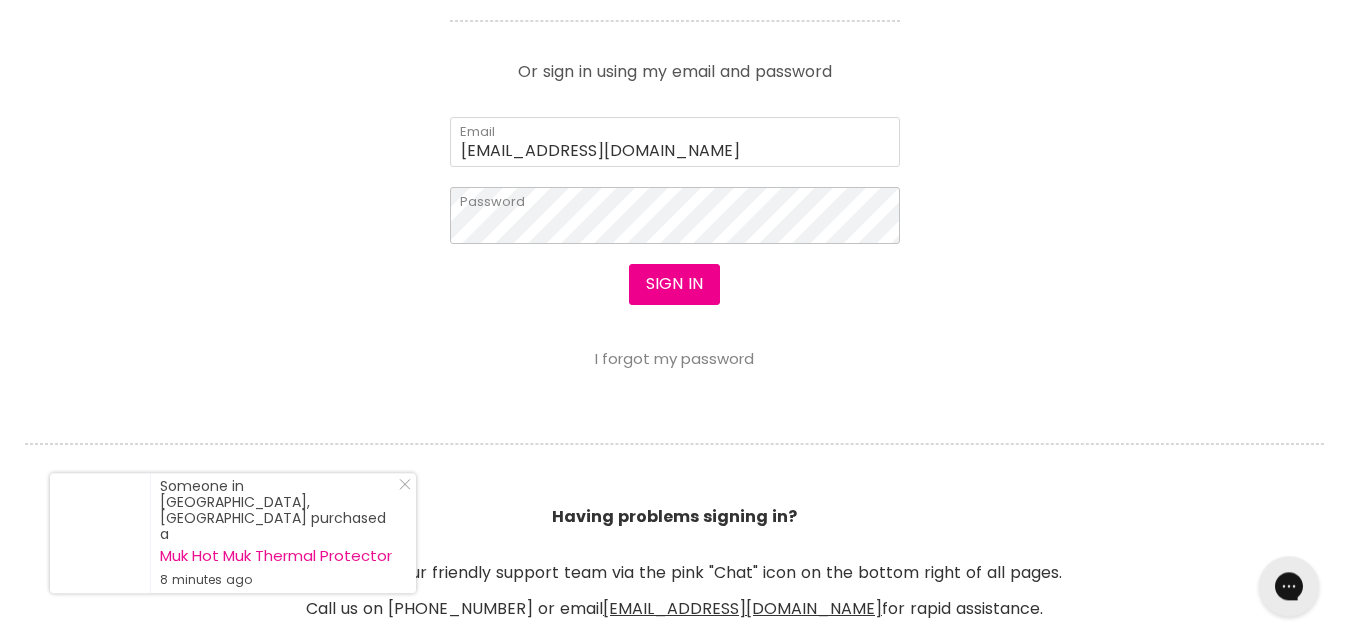 click on "Sign in" at bounding box center [674, 284] 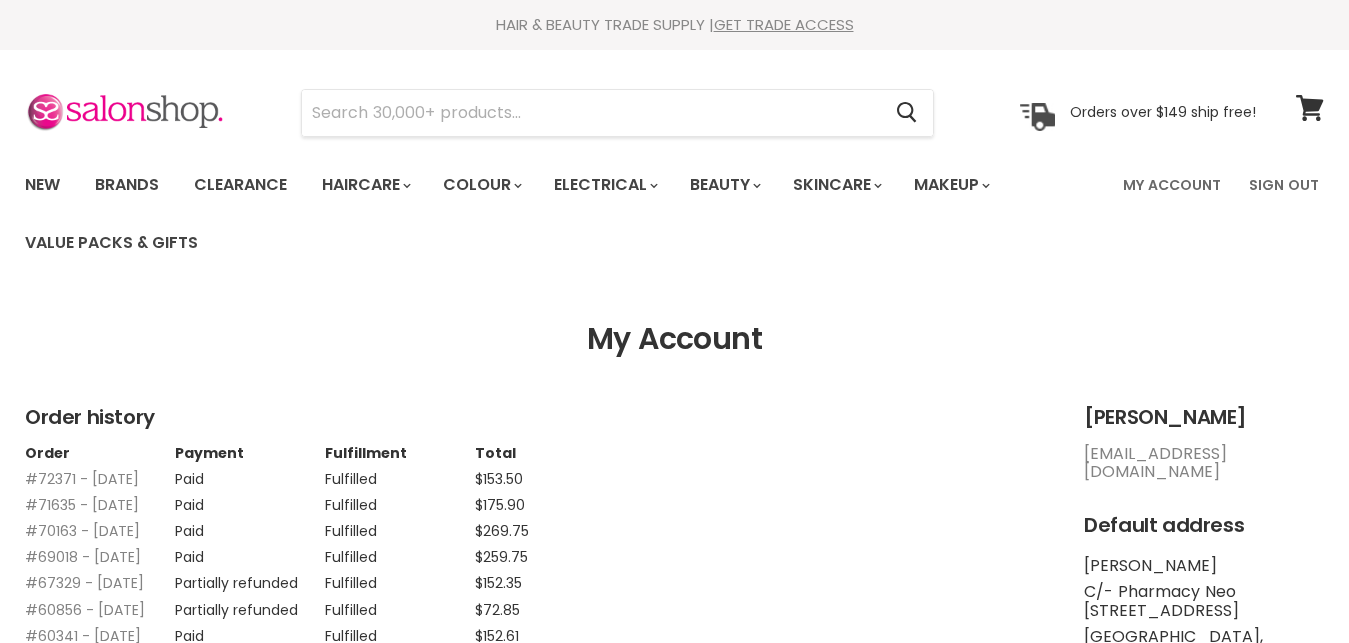 scroll, scrollTop: 0, scrollLeft: 0, axis: both 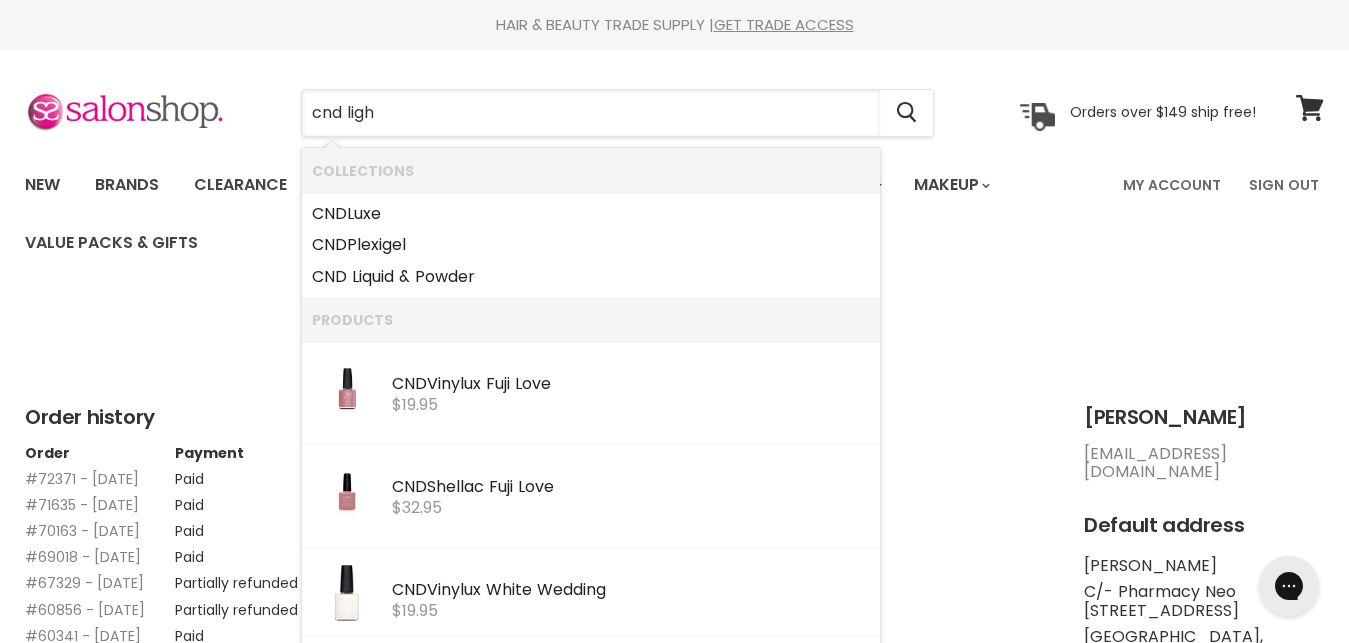type on "cnd light" 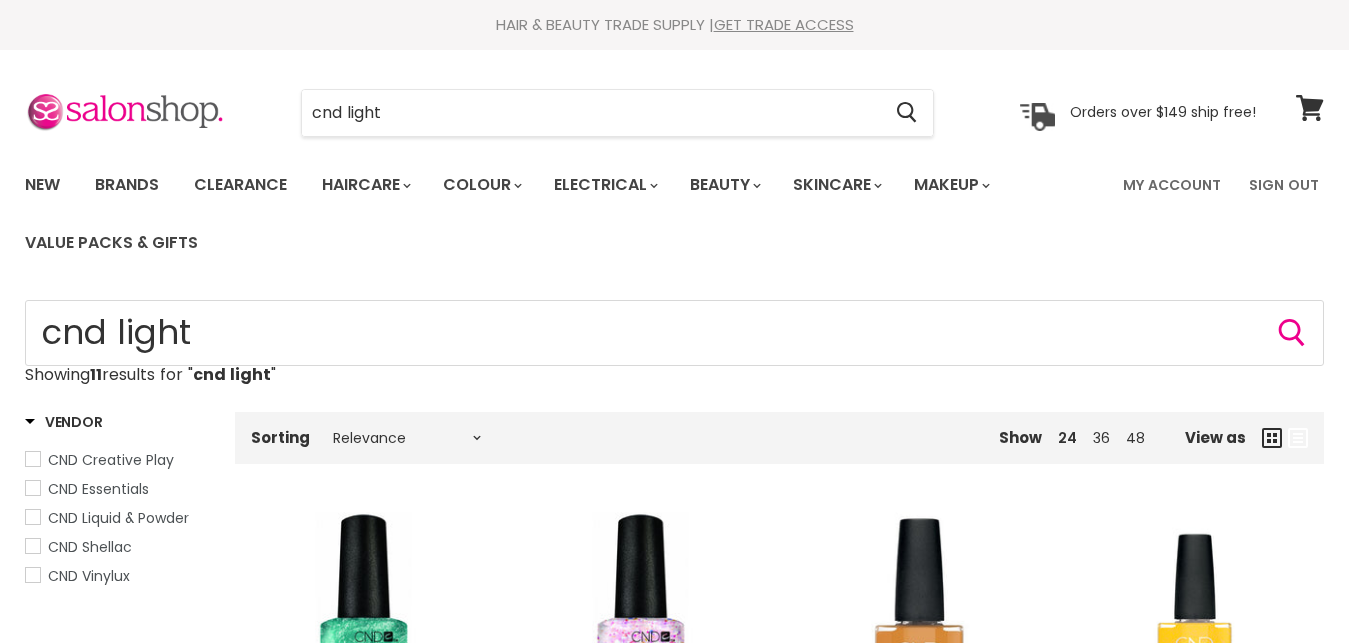 scroll, scrollTop: 203, scrollLeft: 0, axis: vertical 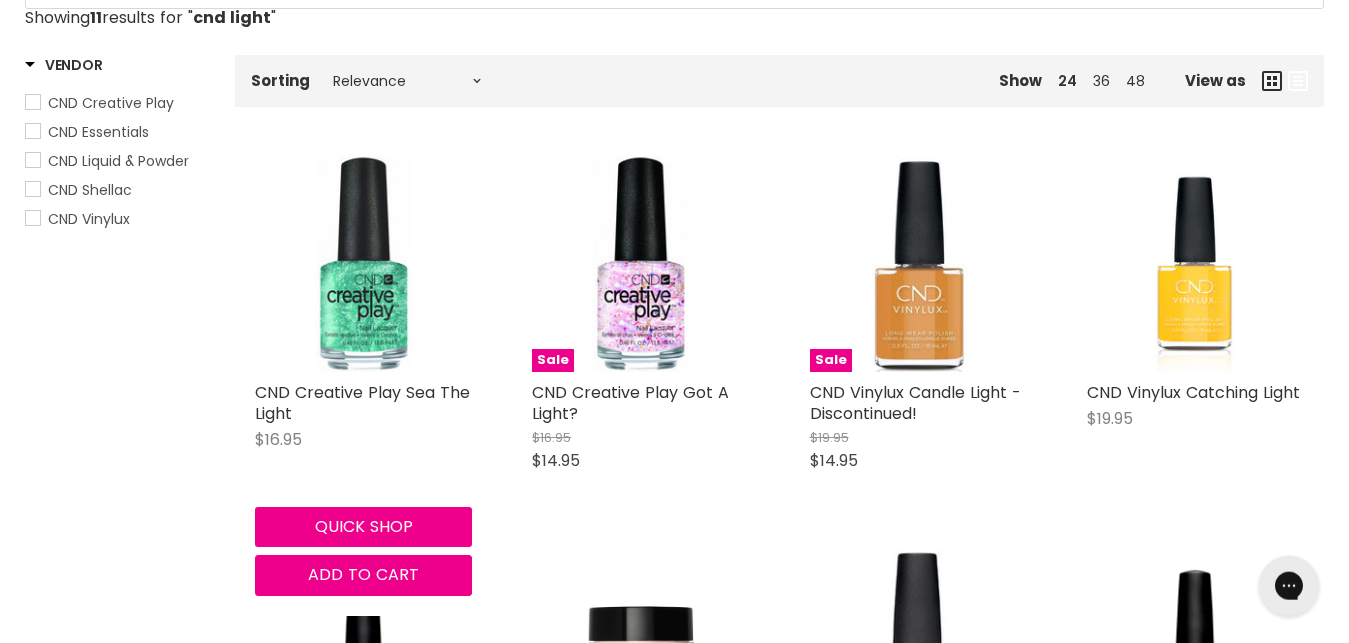 click at bounding box center [363, 263] 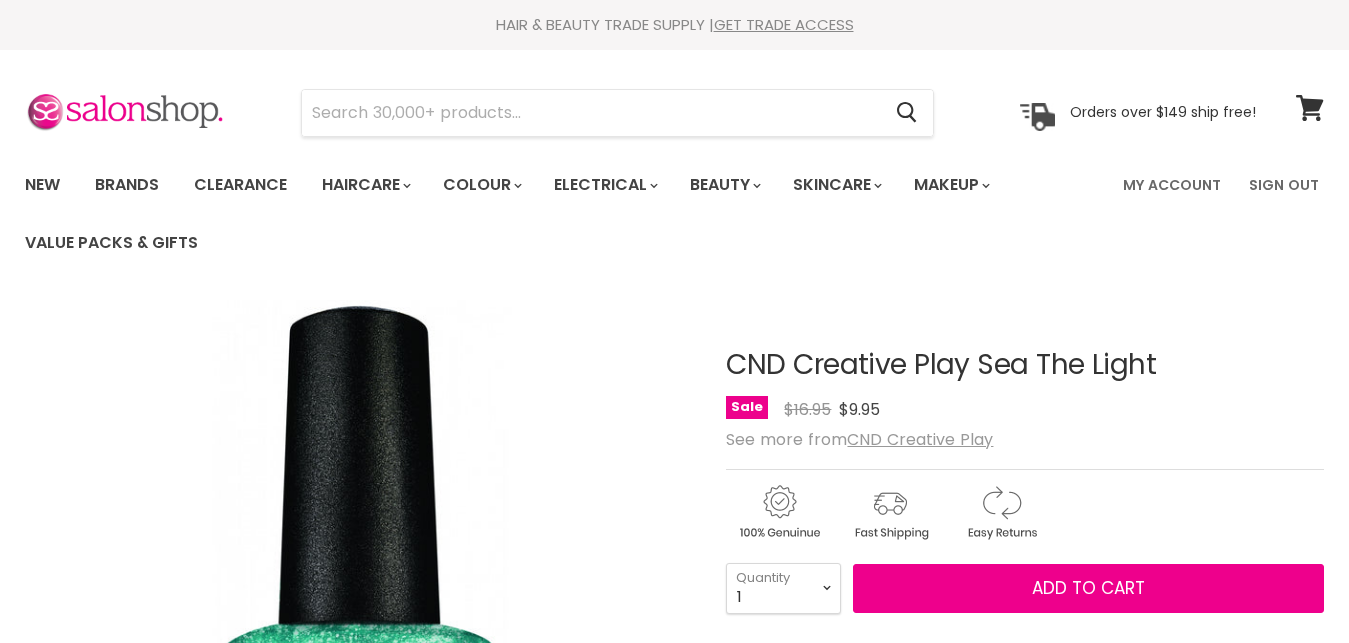 scroll, scrollTop: 472, scrollLeft: 0, axis: vertical 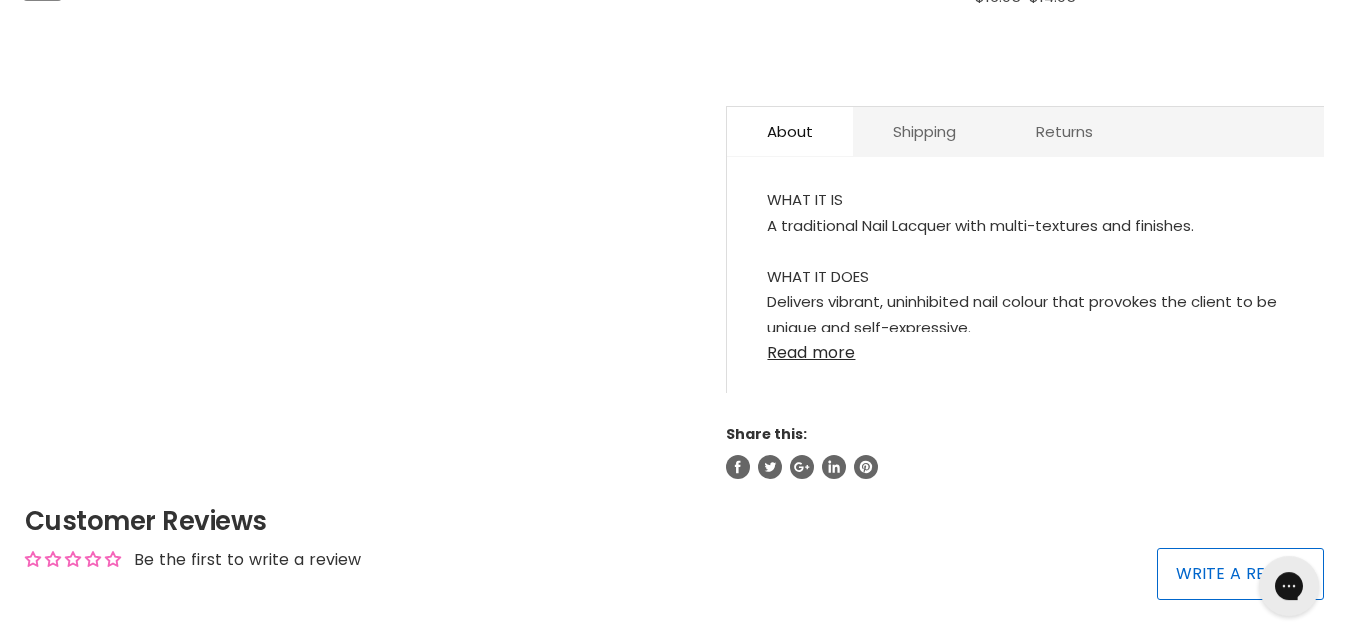 click on "Read more" at bounding box center (1025, 347) 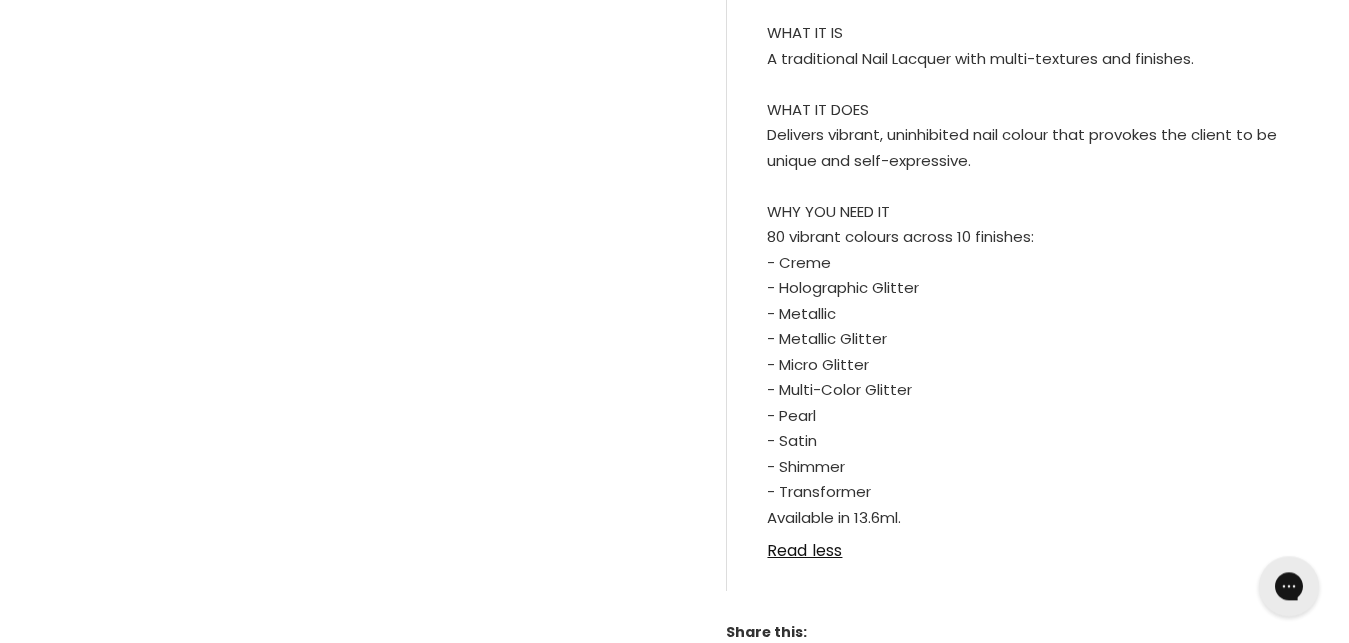 scroll, scrollTop: 0, scrollLeft: 0, axis: both 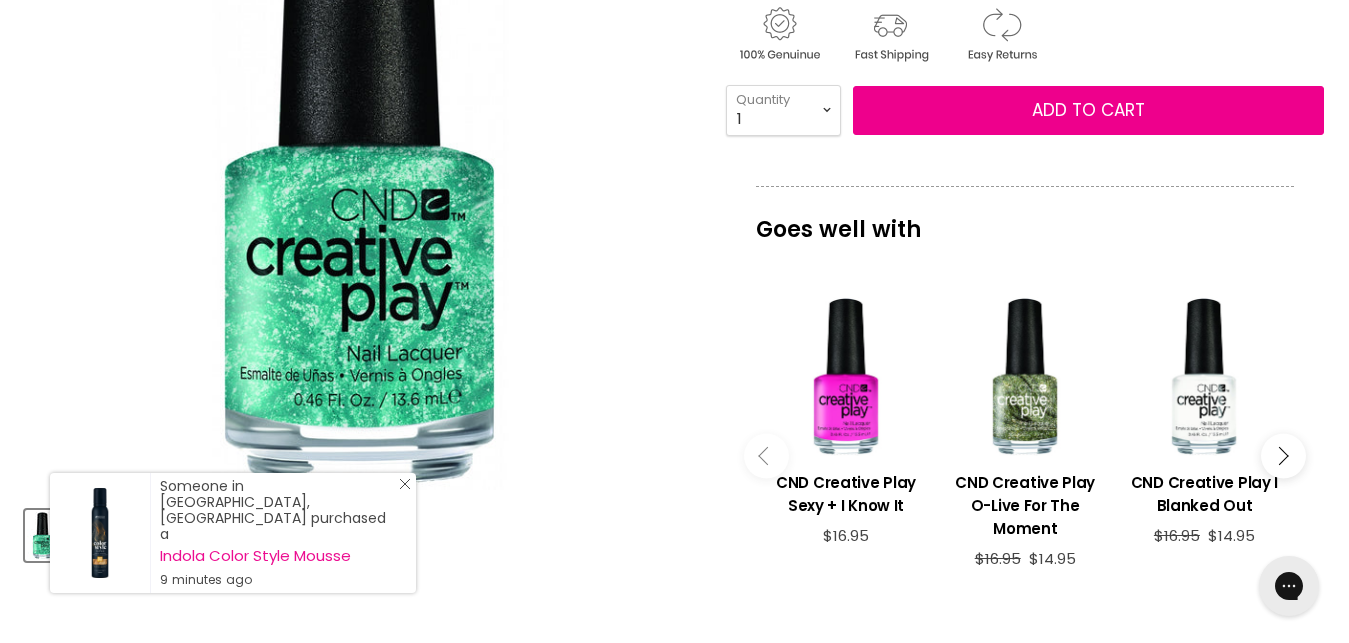 click on "Close Icon" 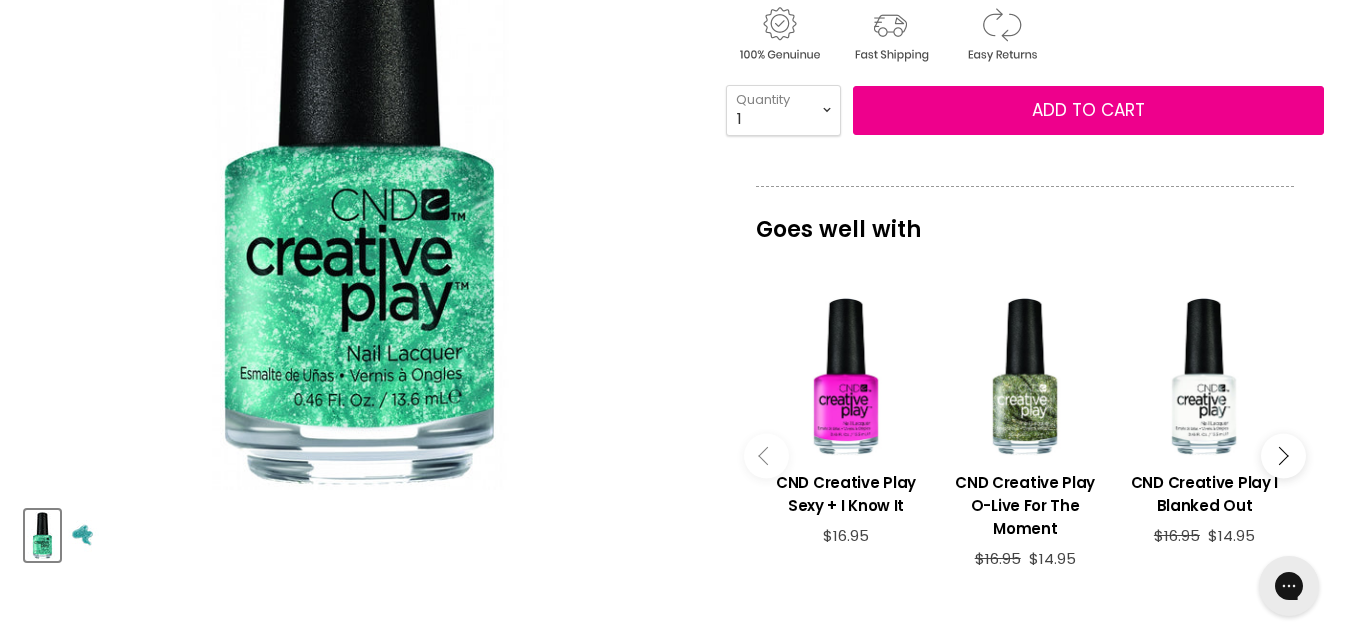 click at bounding box center [83, 535] 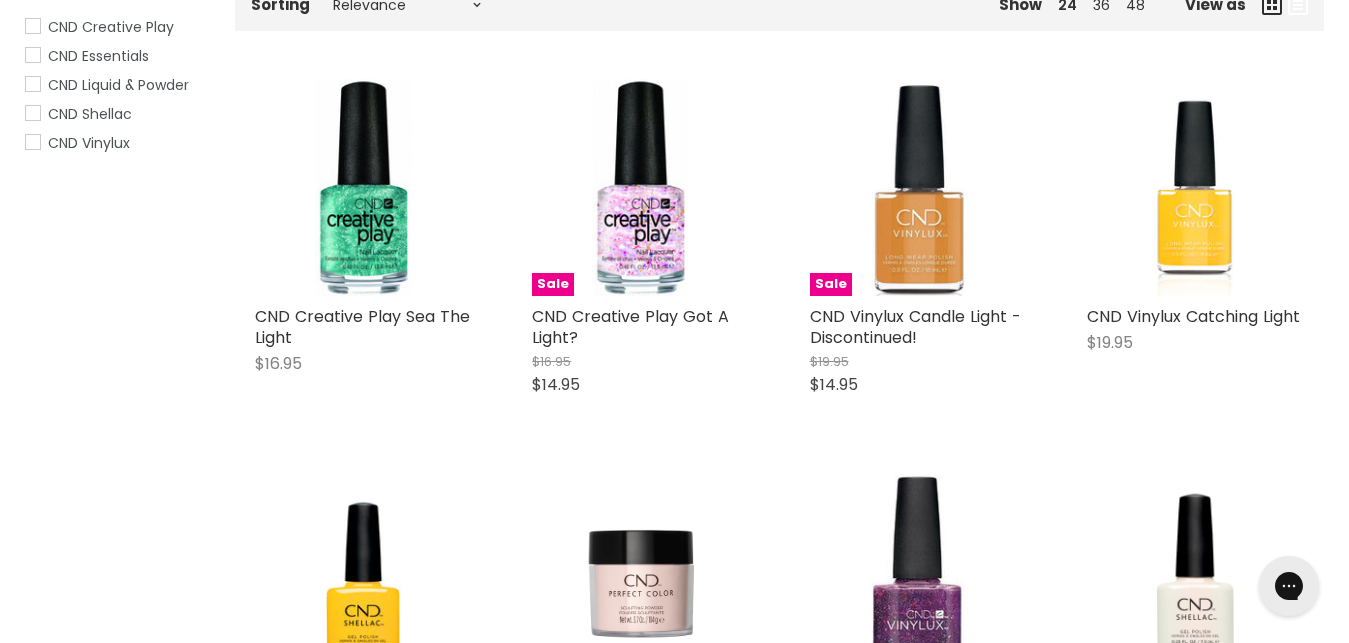 scroll, scrollTop: 0, scrollLeft: 0, axis: both 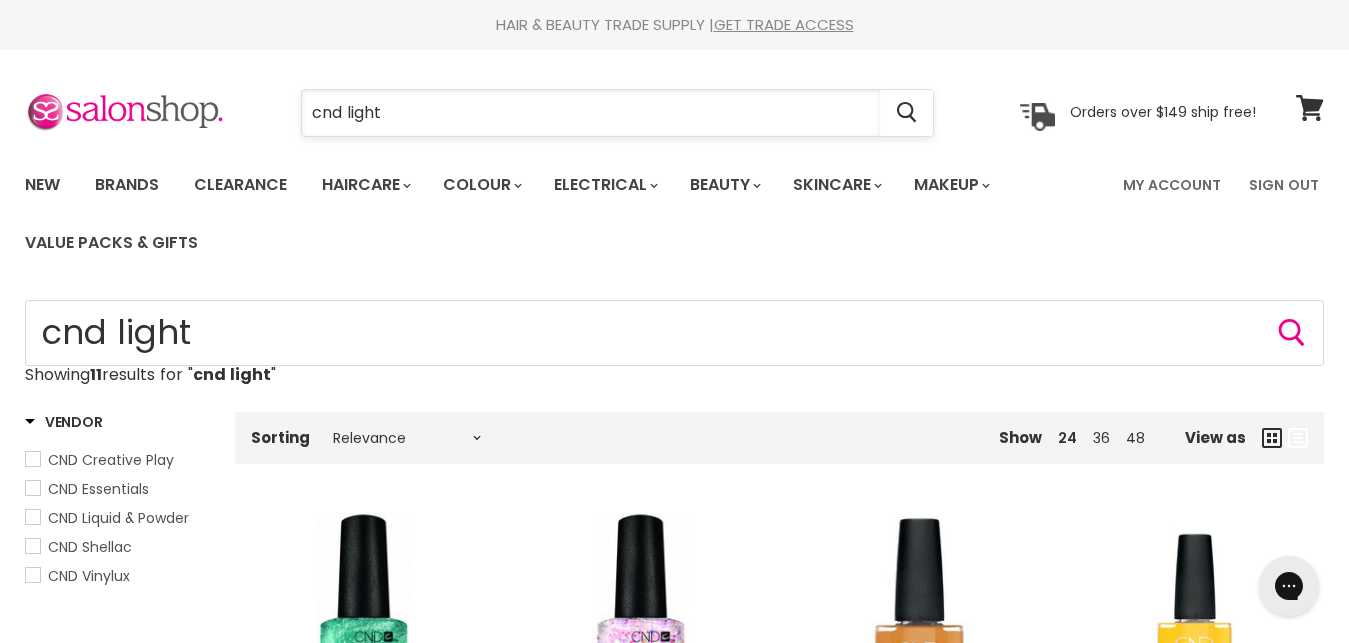 click on "cnd light" at bounding box center [591, 113] 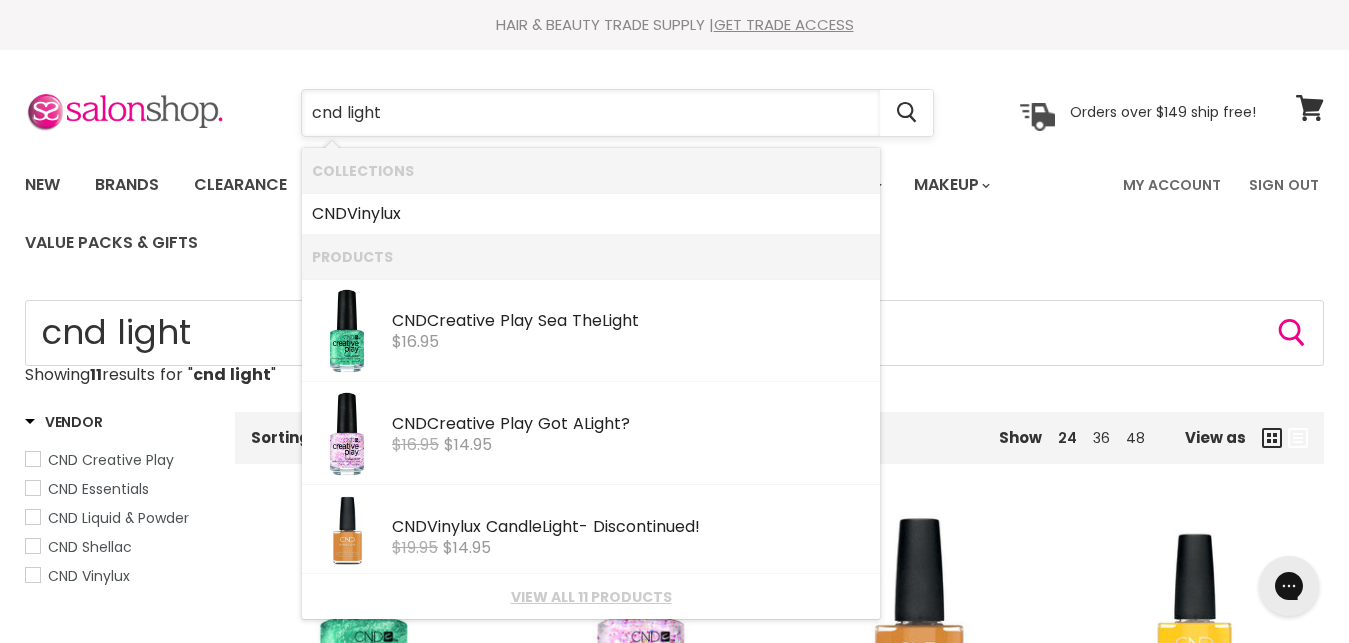 click on "cnd light" at bounding box center [591, 113] 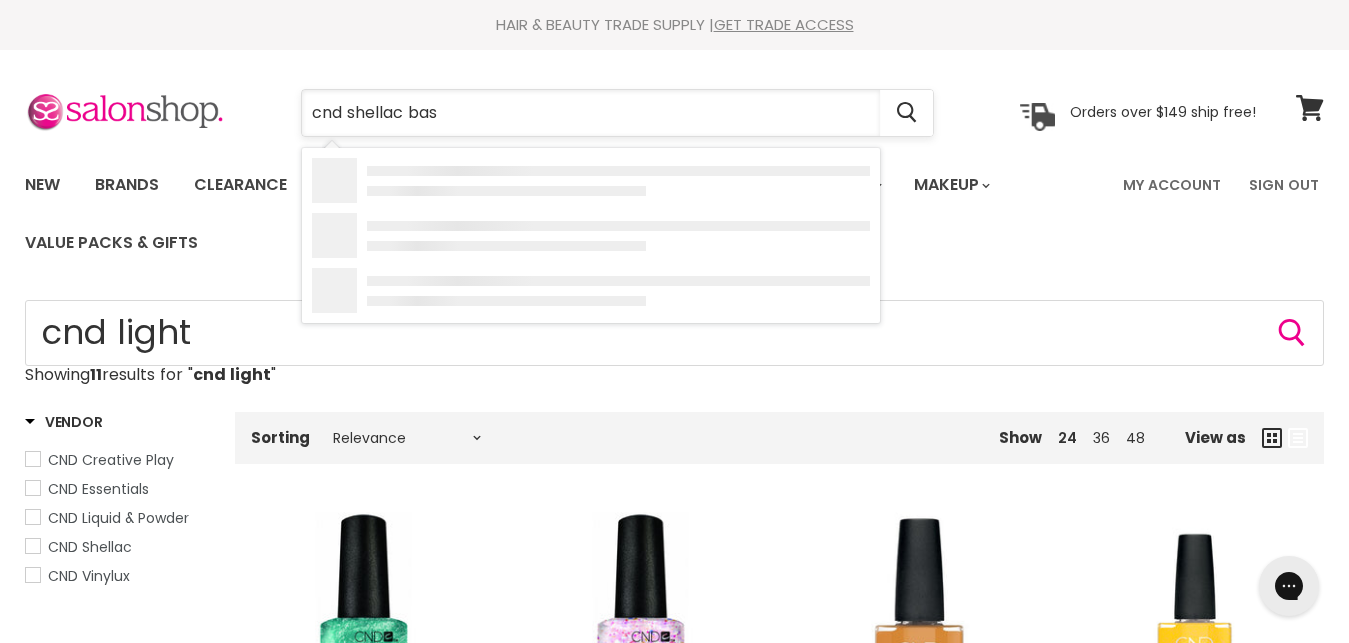 type on "cnd shellac base" 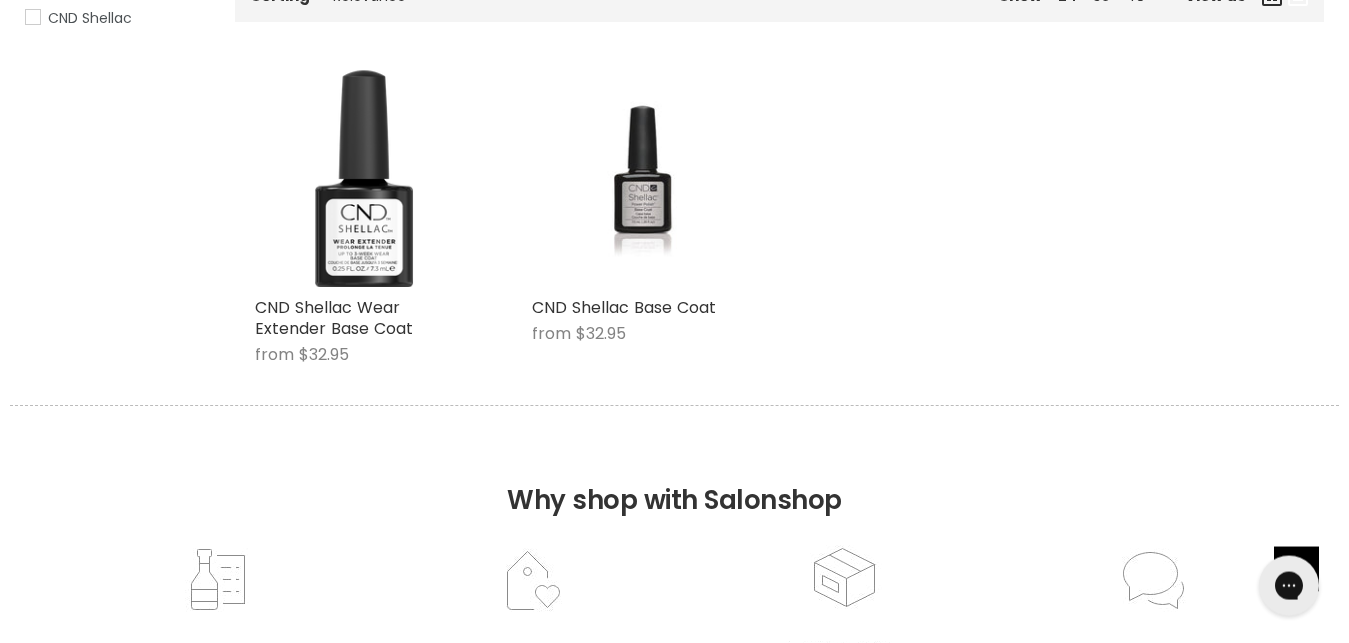 scroll, scrollTop: 0, scrollLeft: 0, axis: both 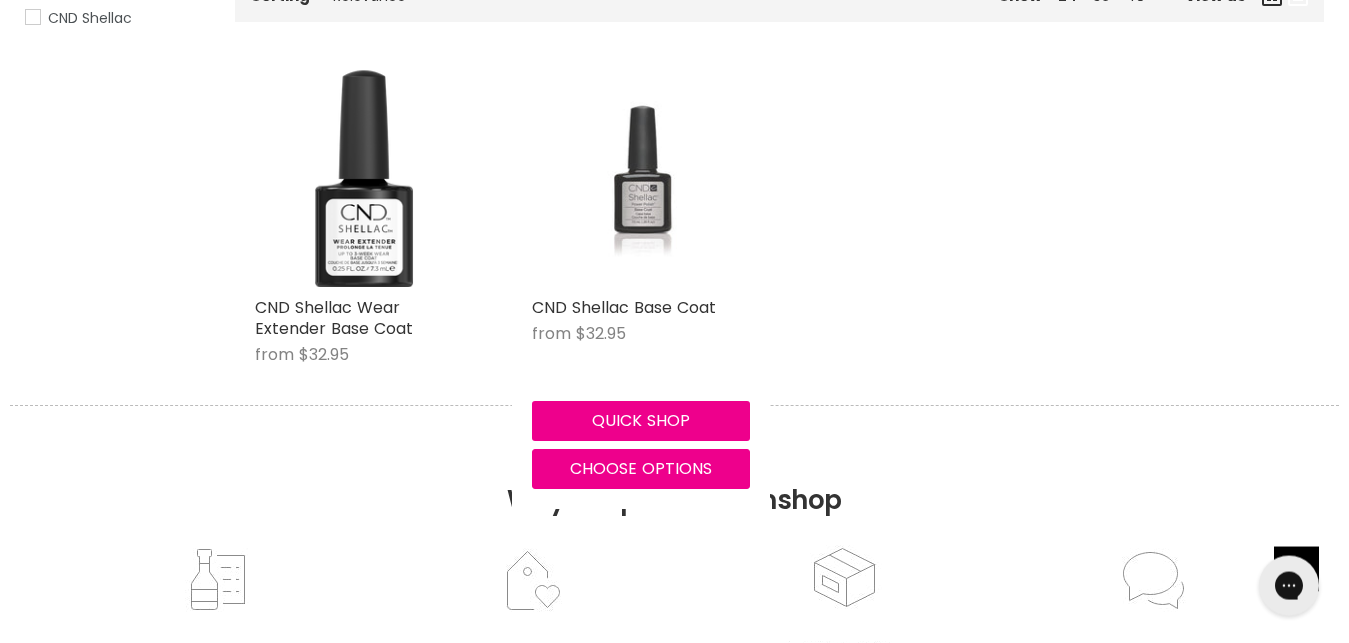 click at bounding box center (641, 178) 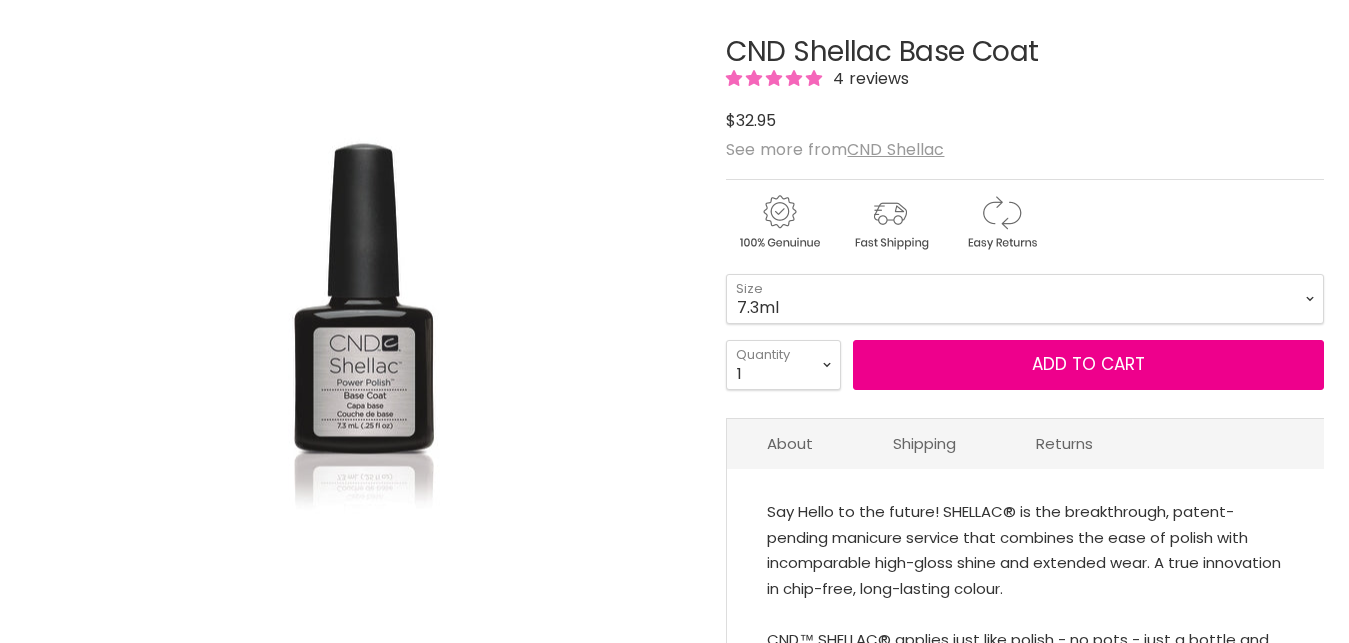 scroll, scrollTop: 677, scrollLeft: 0, axis: vertical 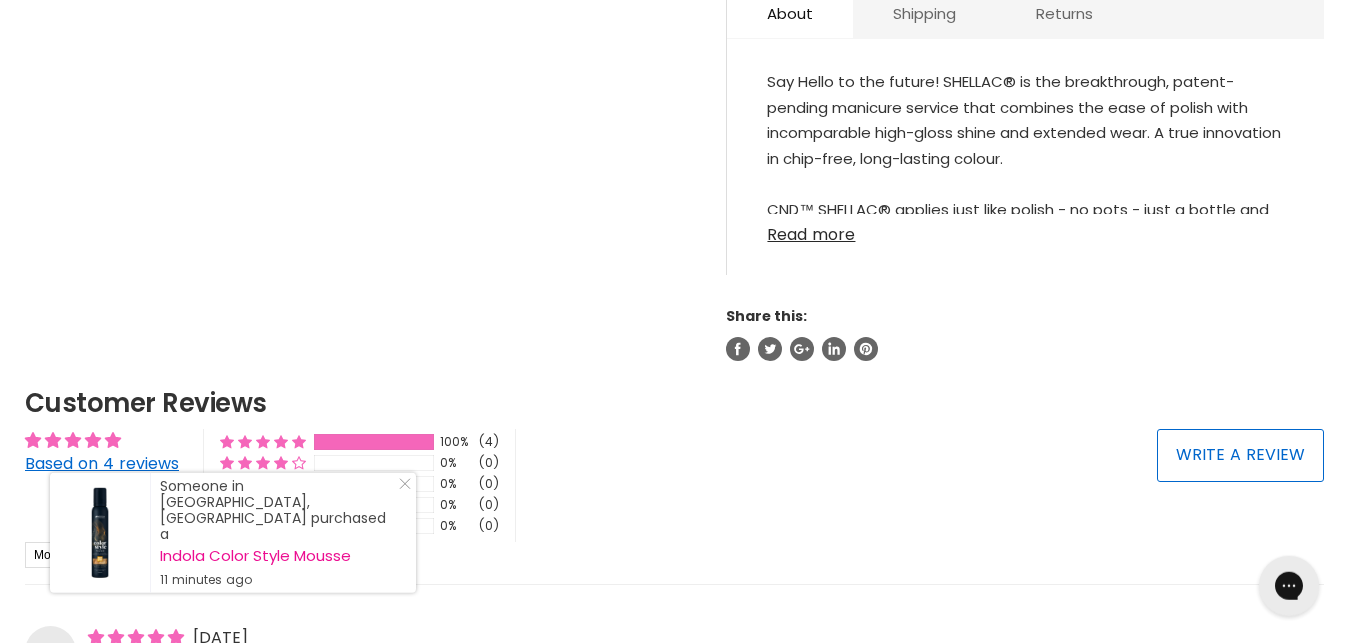 click on "Read more" at bounding box center (1025, 229) 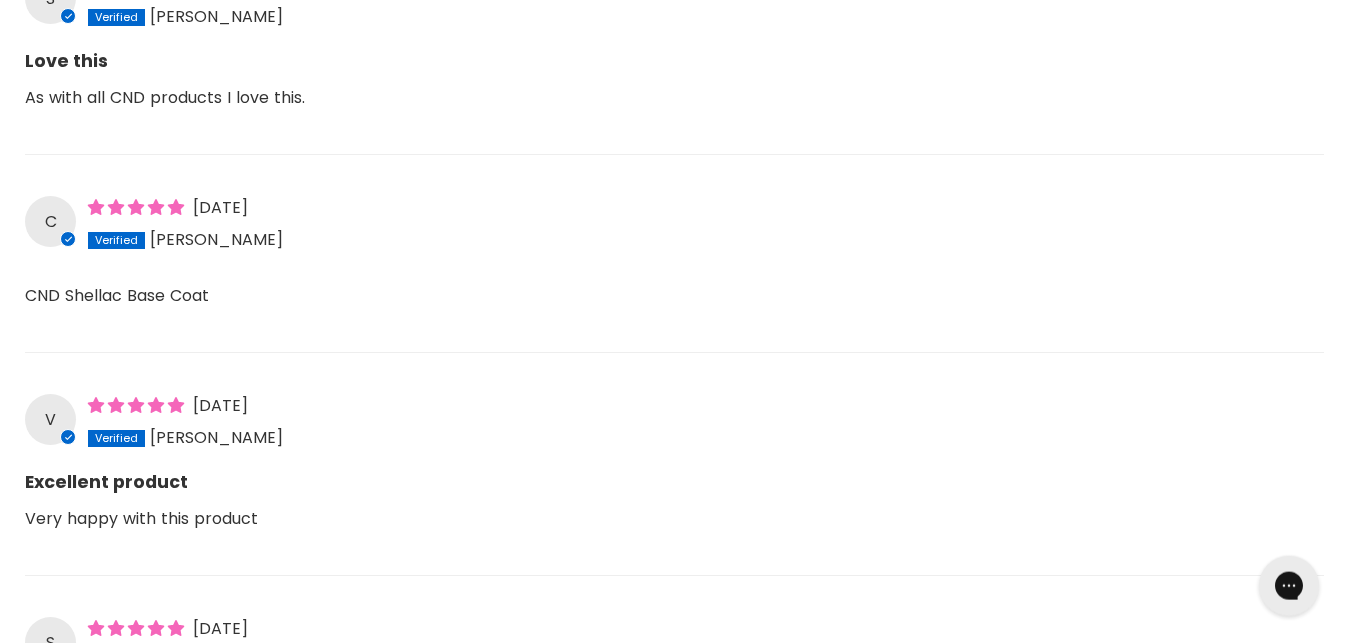 scroll, scrollTop: 1704, scrollLeft: 0, axis: vertical 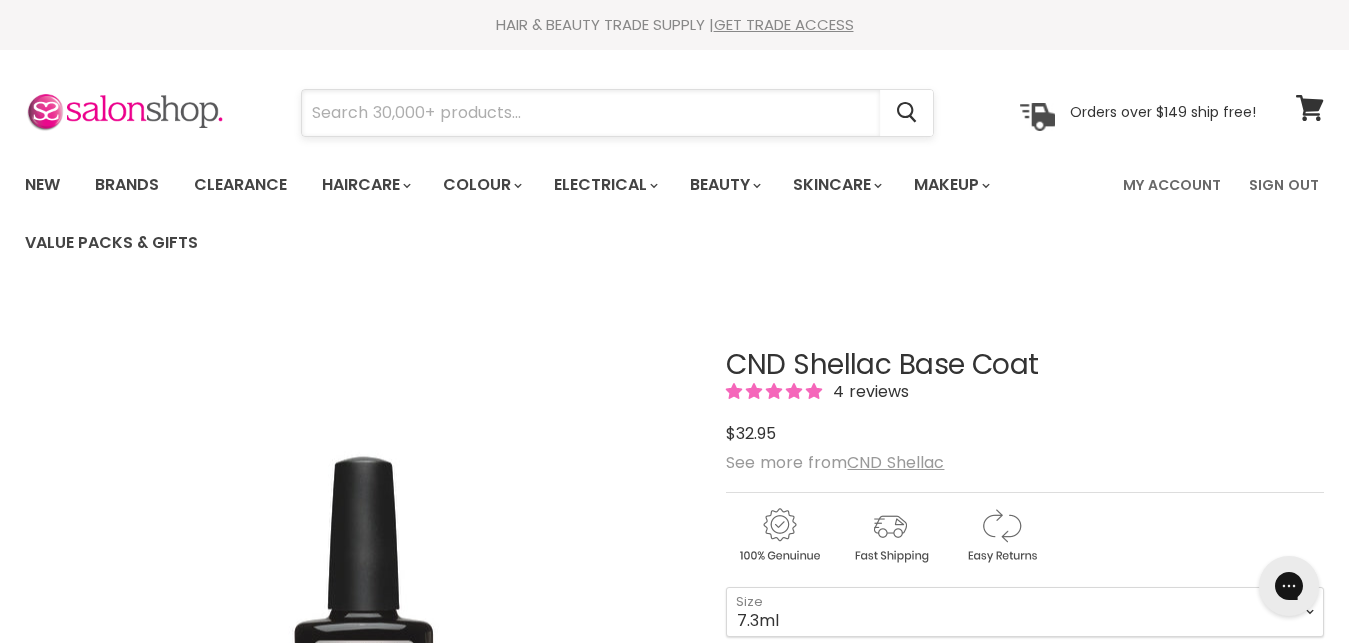 click at bounding box center [591, 113] 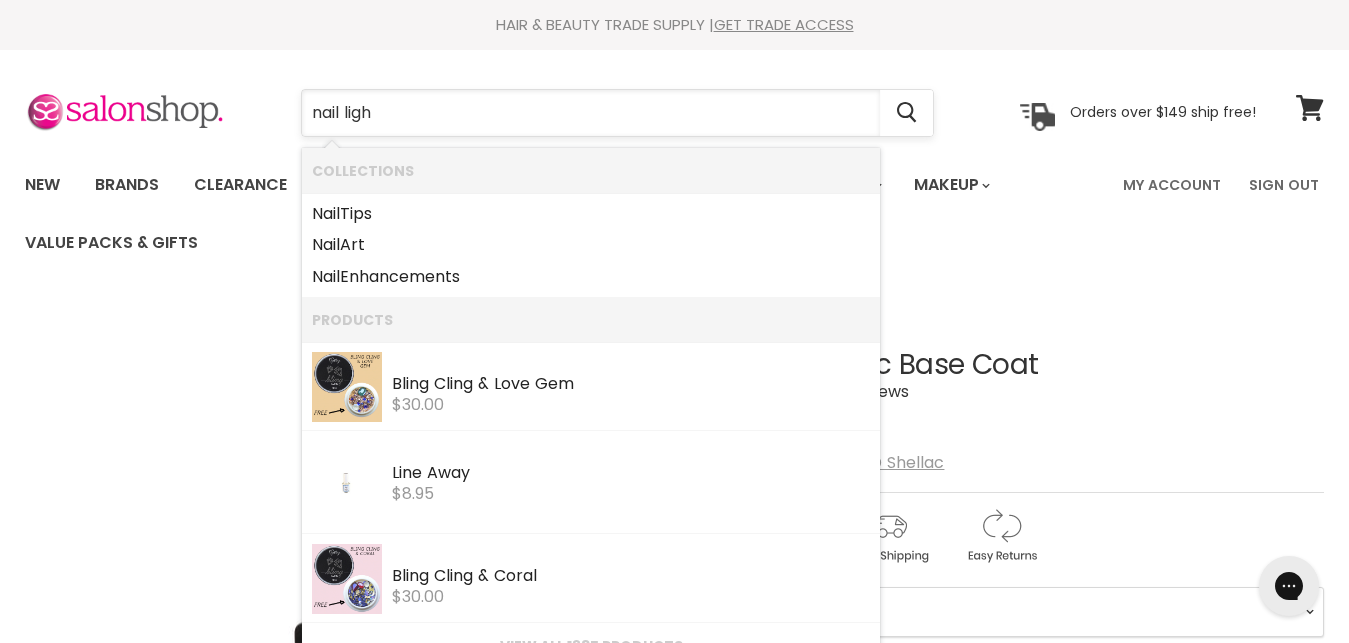 type on "nail light" 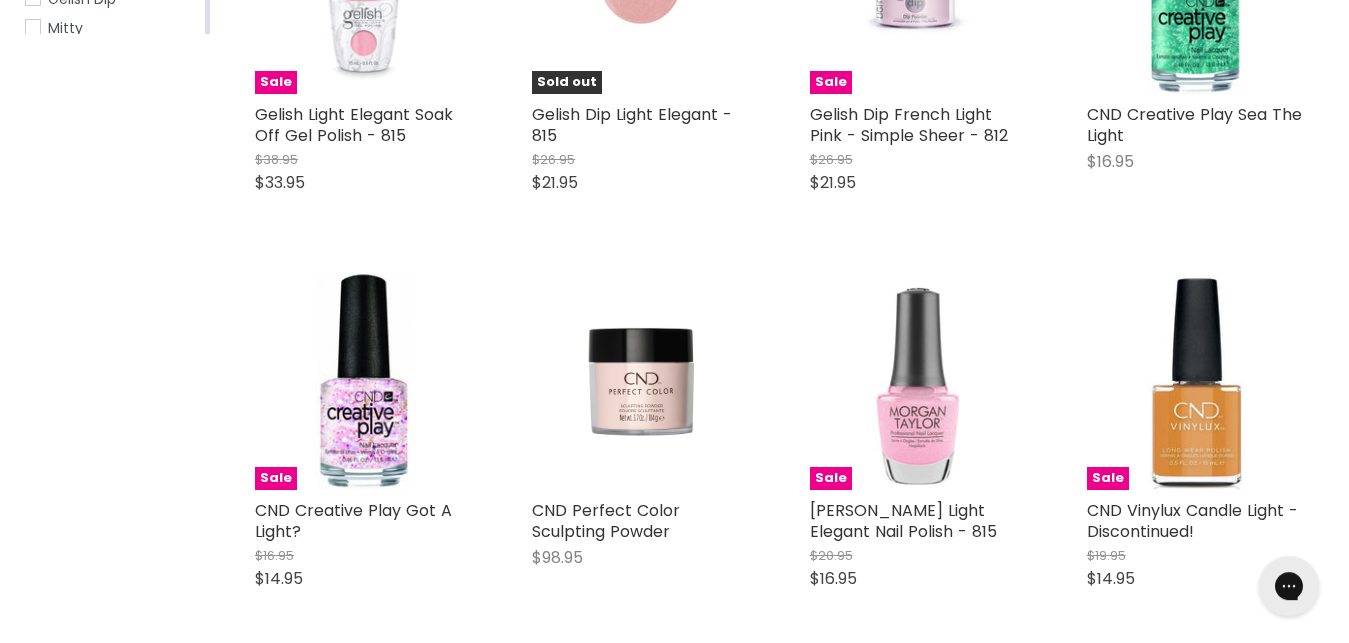 scroll, scrollTop: 0, scrollLeft: 0, axis: both 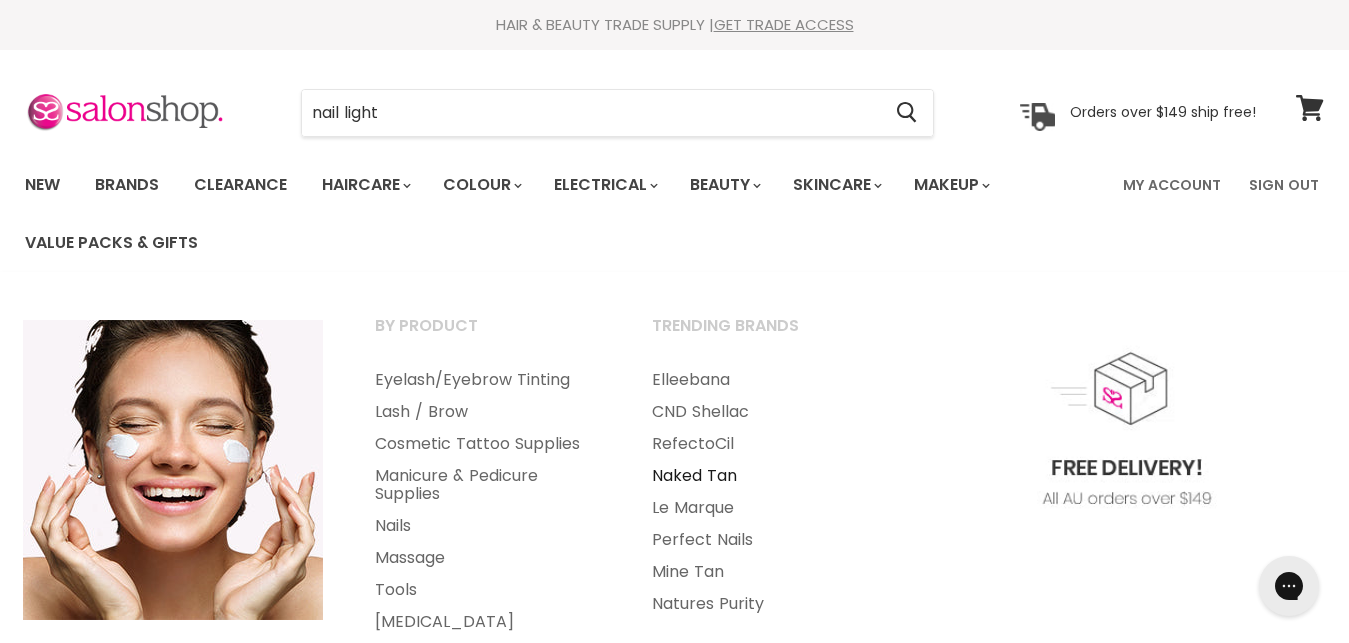 click on "Nails" at bounding box center [486, 526] 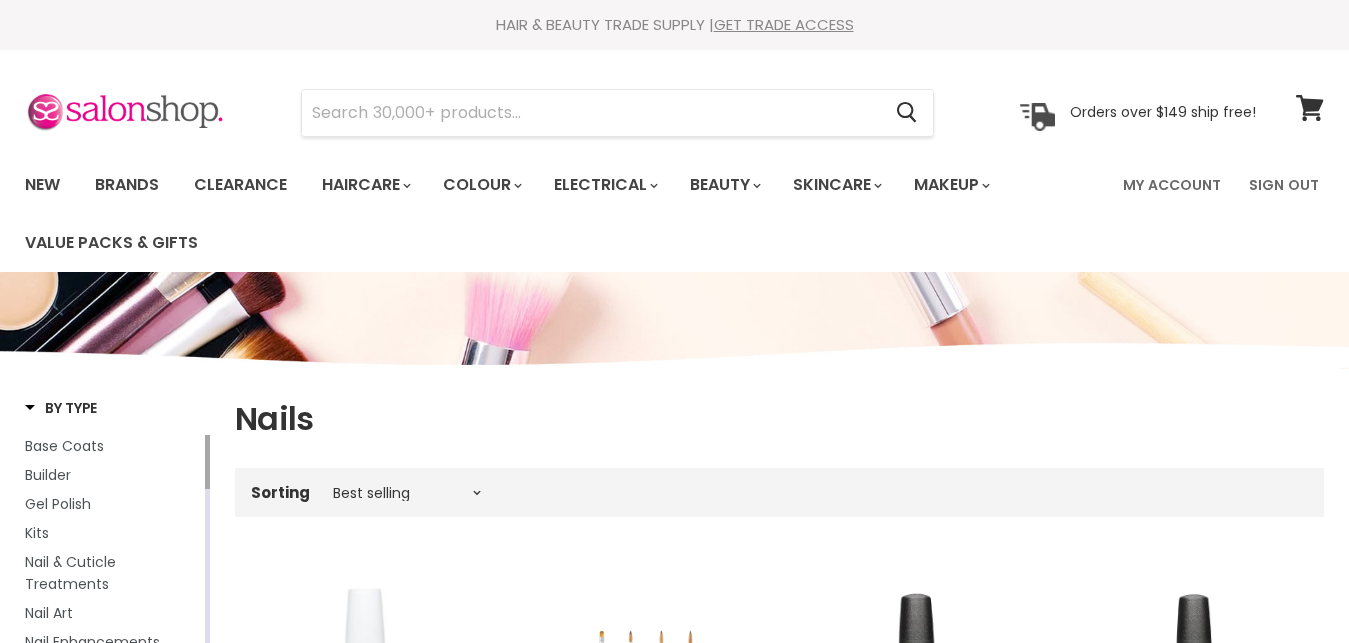 scroll, scrollTop: 0, scrollLeft: 0, axis: both 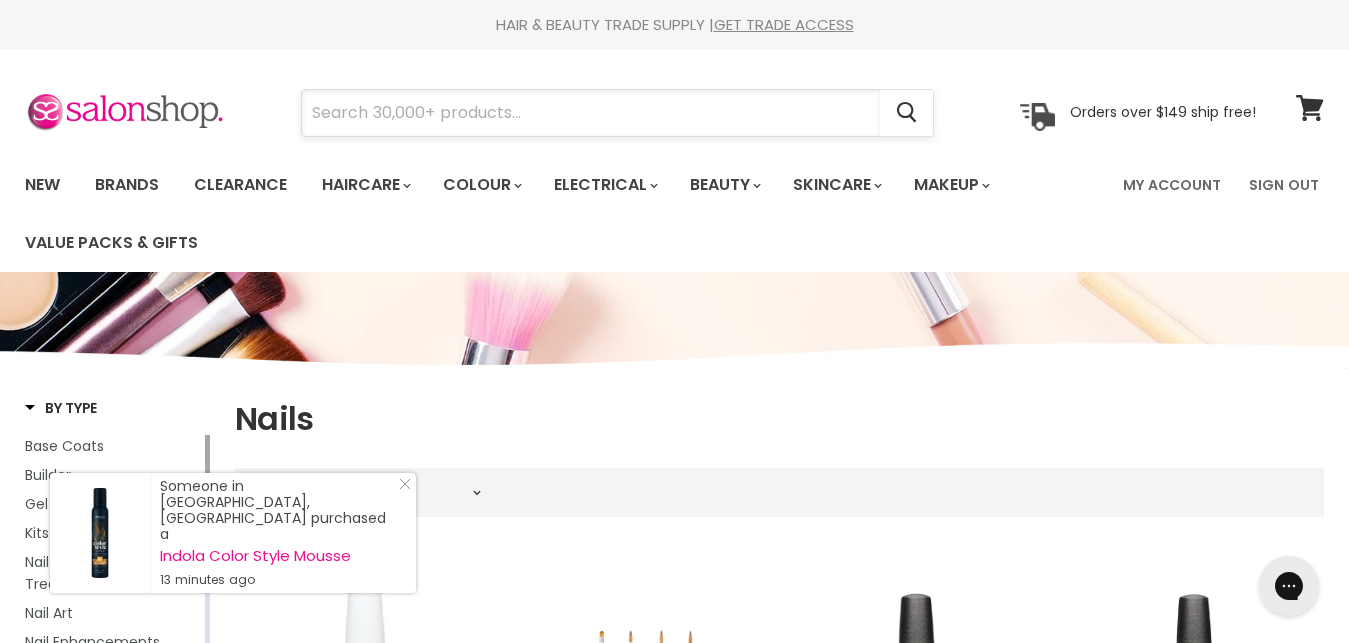 click at bounding box center [591, 113] 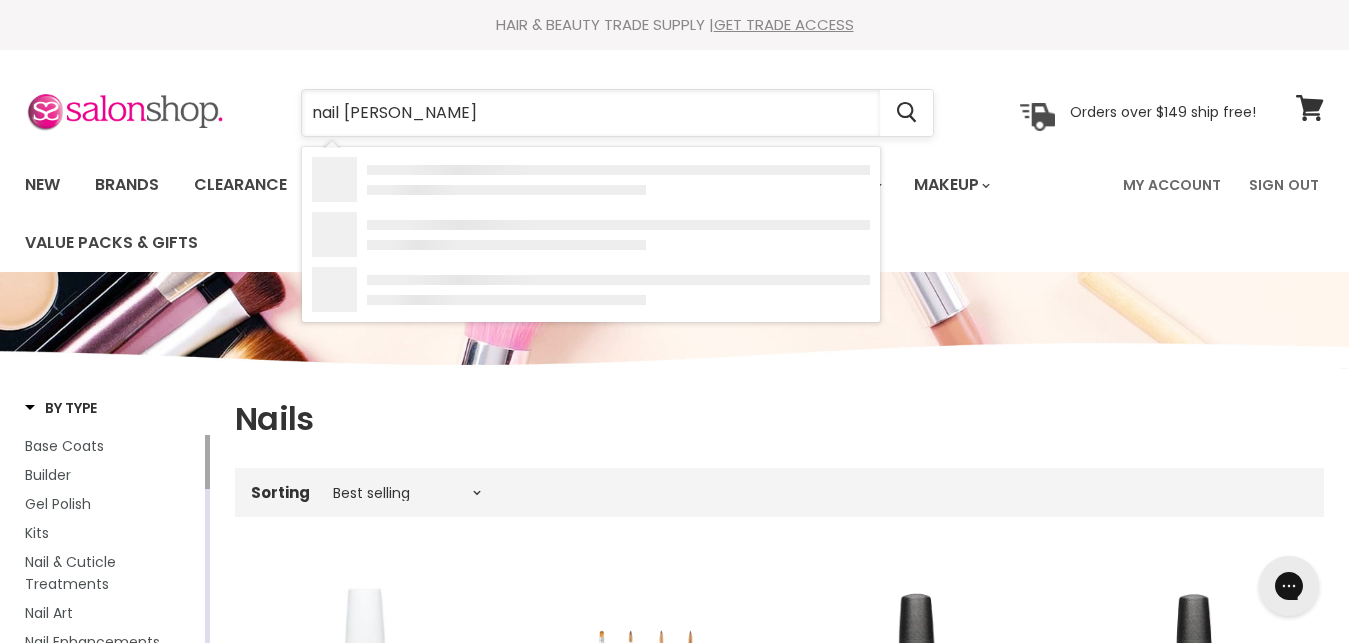 type on "nail lamp" 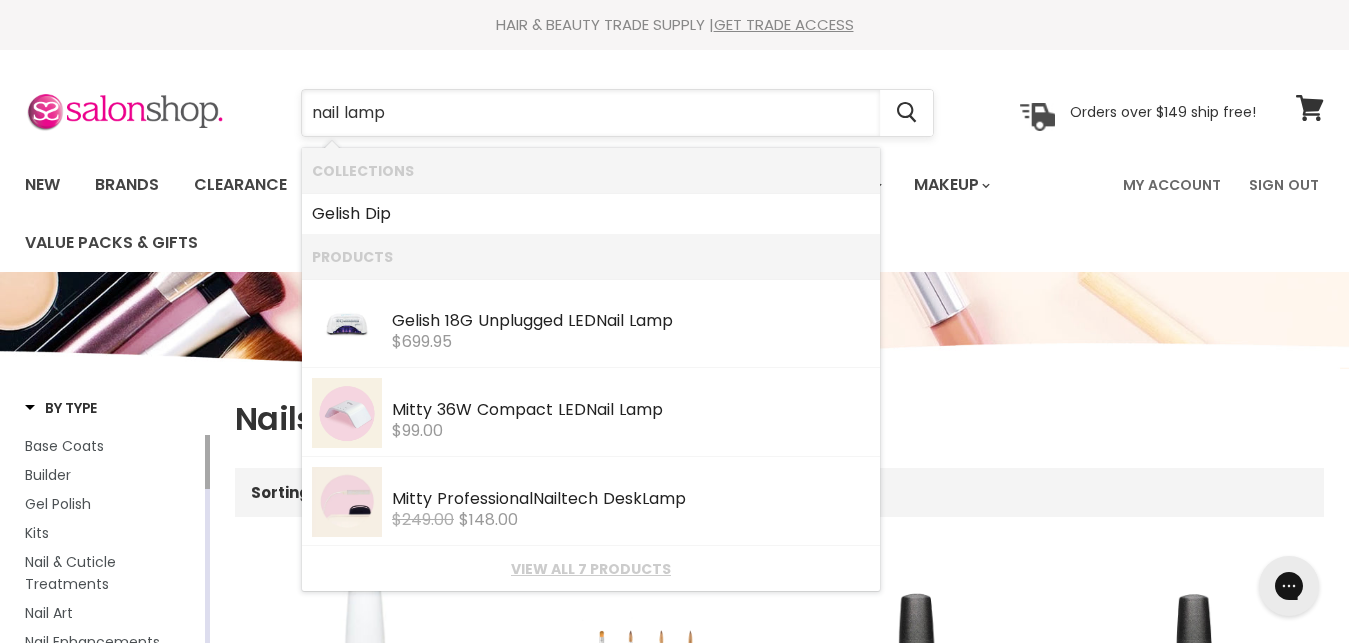 click on "nail lamp" at bounding box center [591, 113] 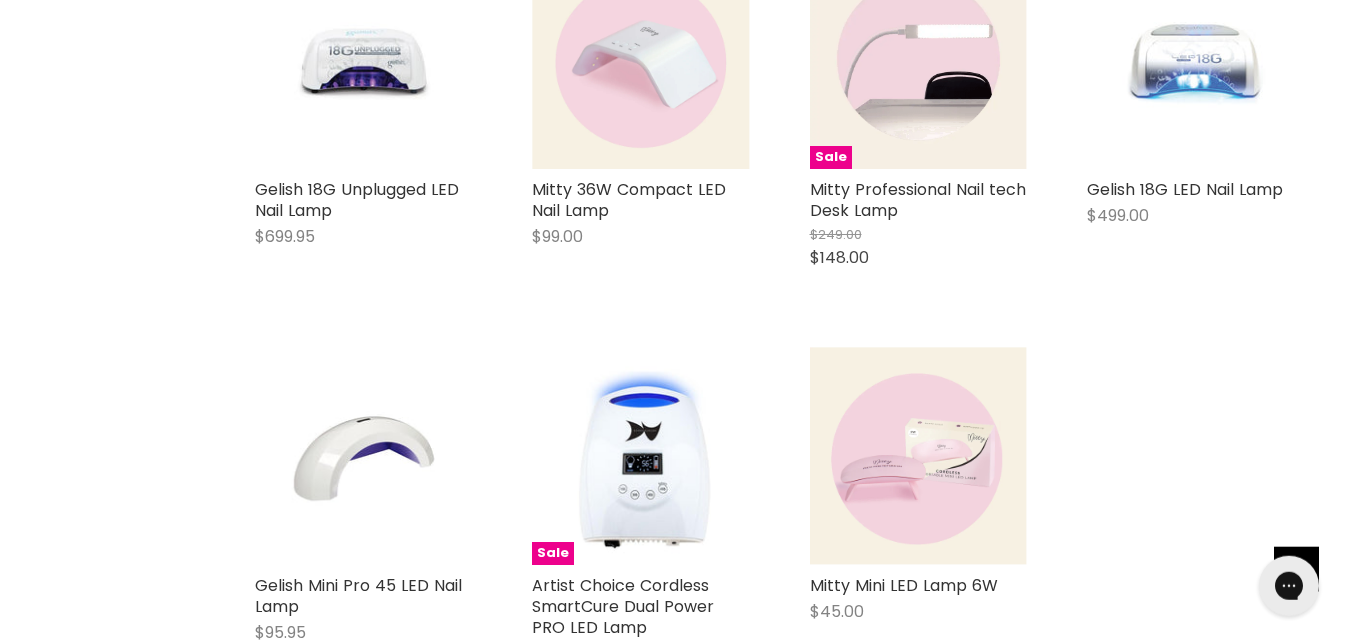 scroll, scrollTop: 0, scrollLeft: 0, axis: both 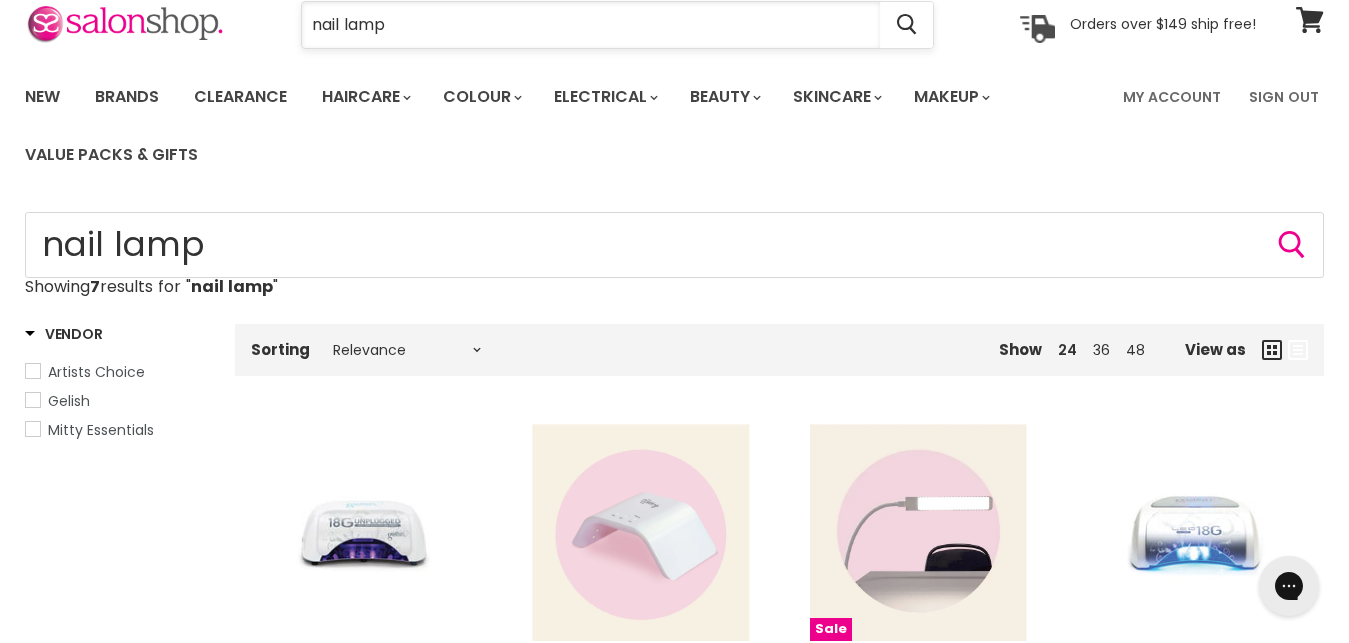 click on "nail lamp" at bounding box center (591, 25) 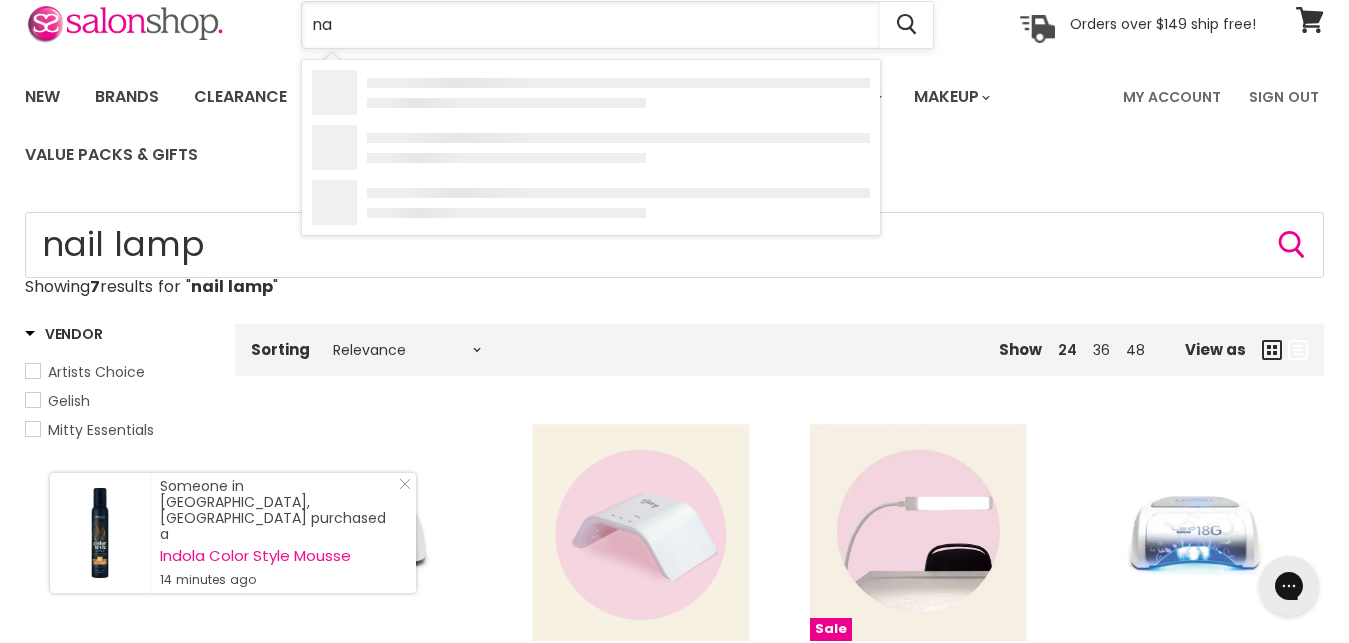 type on "n" 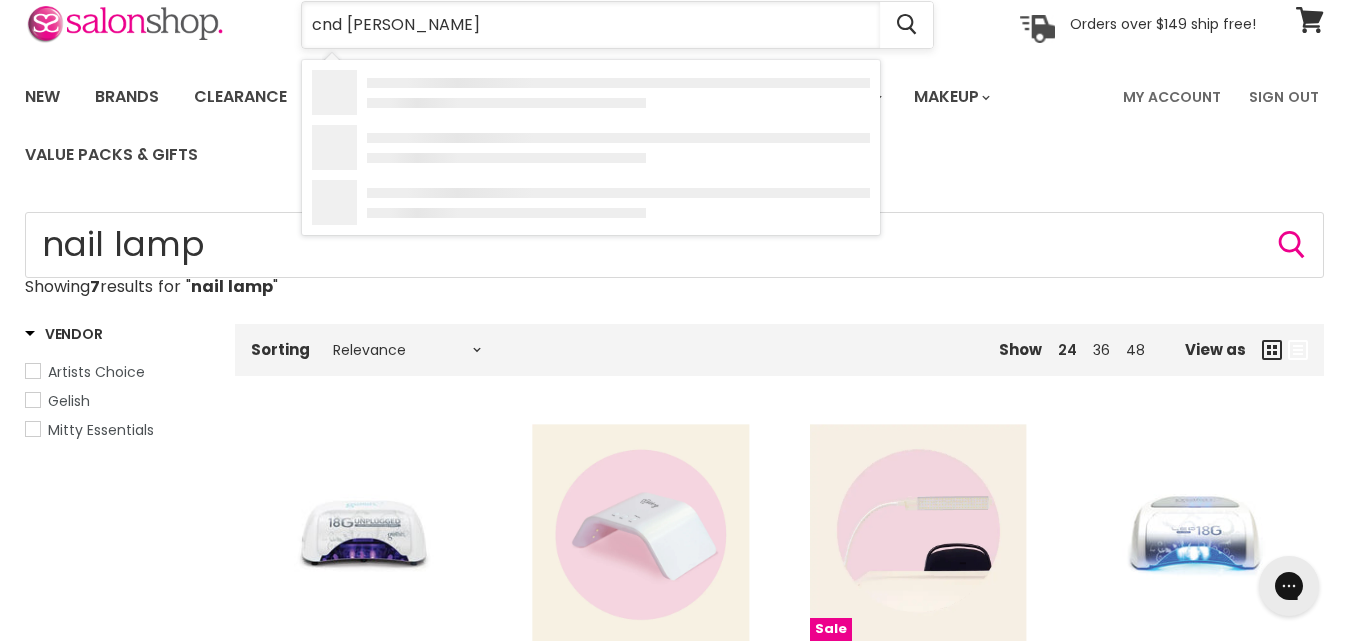 type on "cnd lamp" 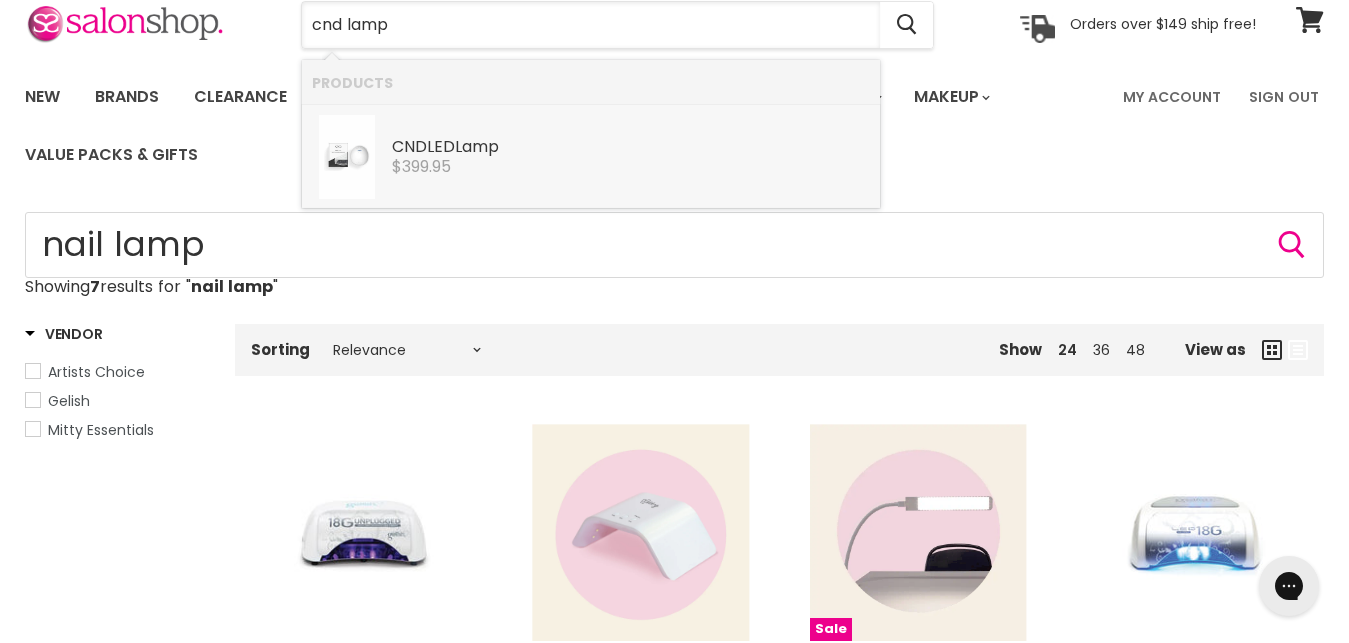 click on "$399.95" at bounding box center (421, 166) 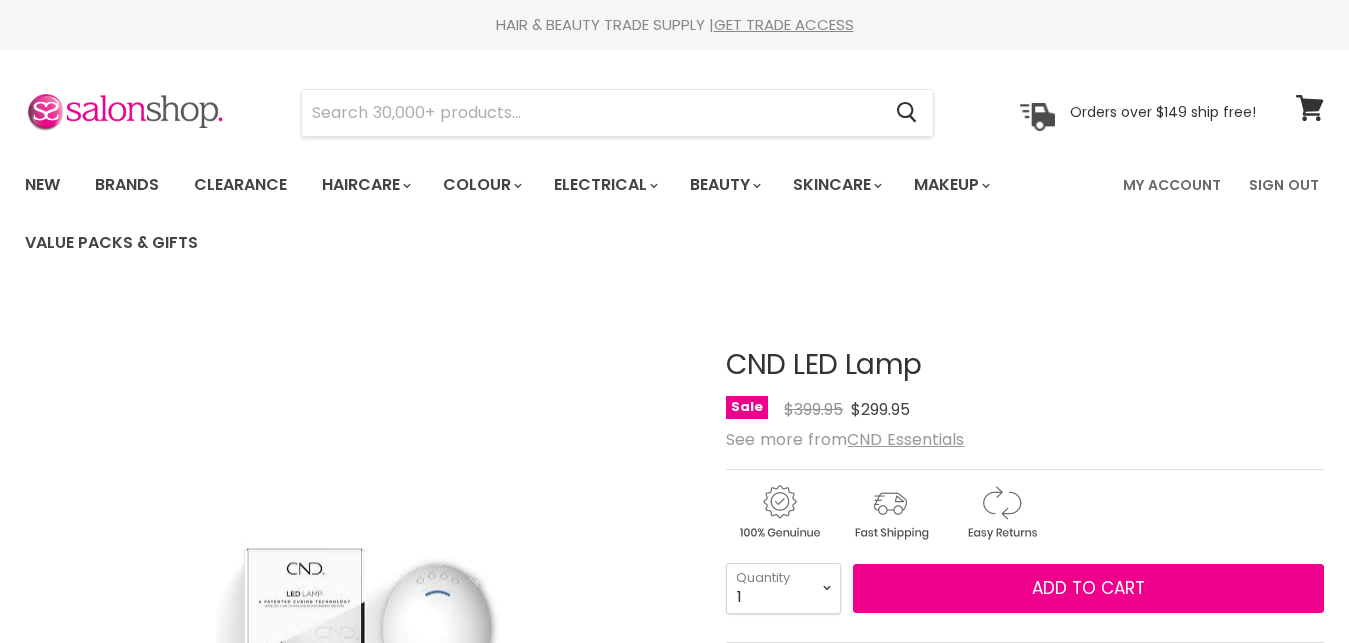 scroll, scrollTop: 0, scrollLeft: 0, axis: both 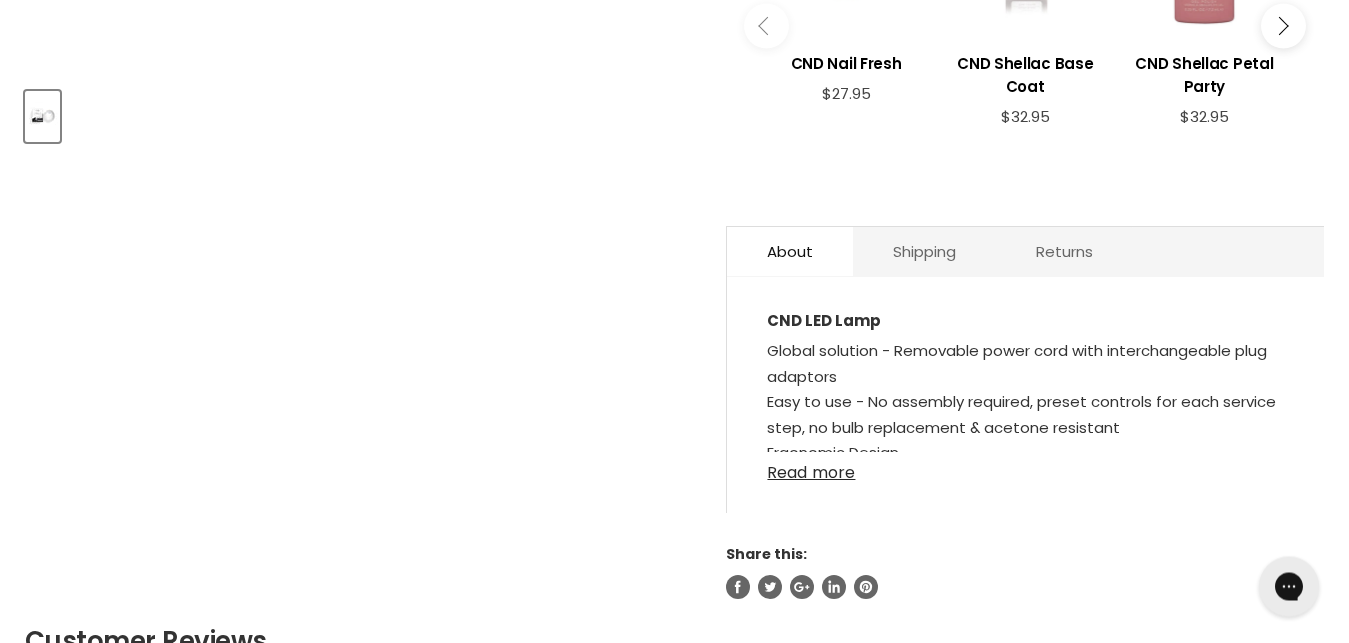 click on "Read more" at bounding box center [1025, 467] 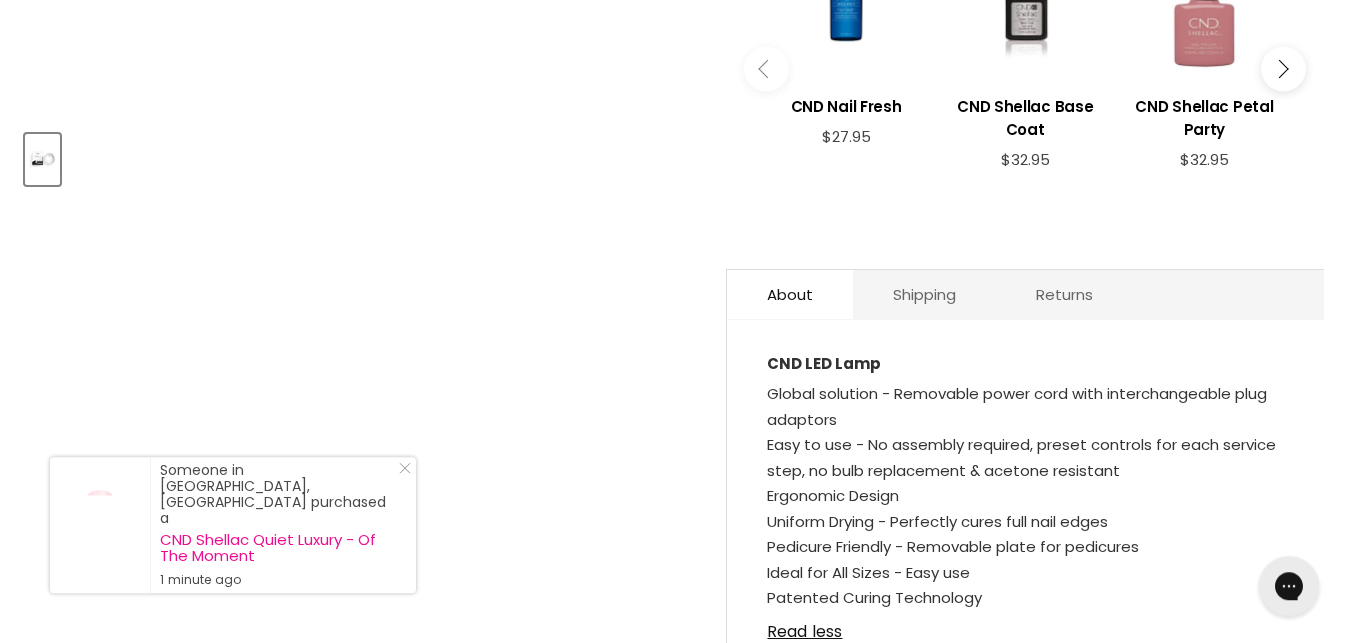 scroll, scrollTop: 0, scrollLeft: 0, axis: both 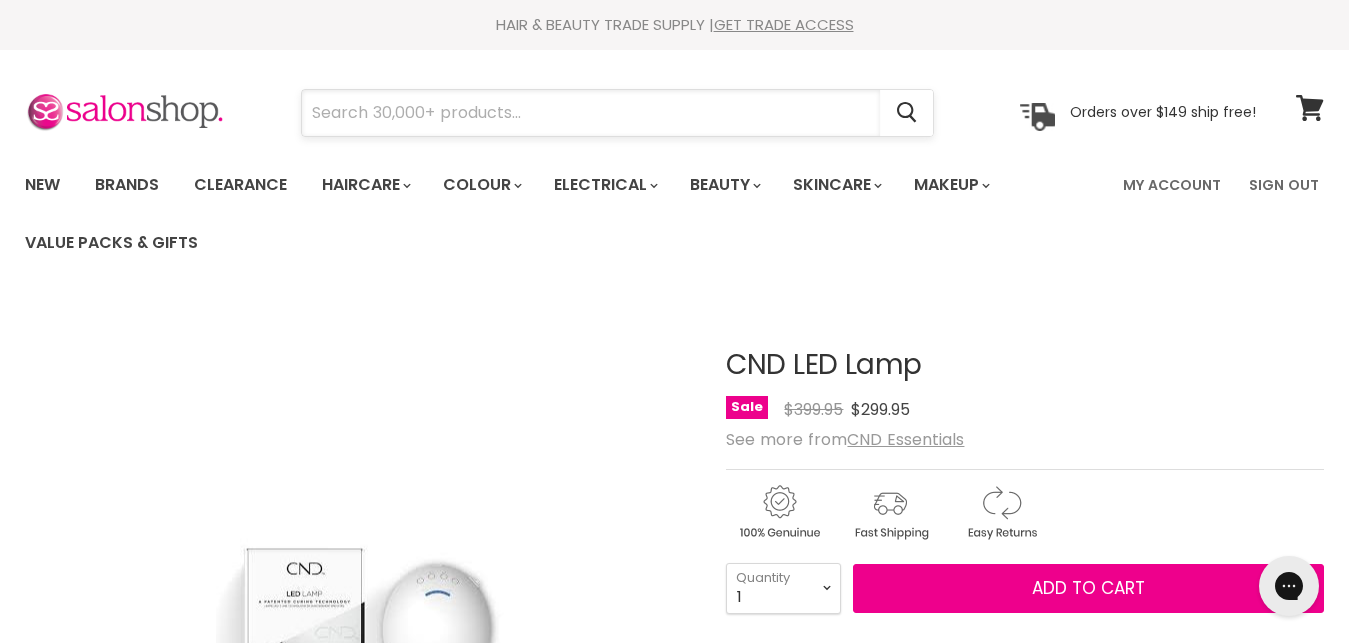 click at bounding box center [591, 113] 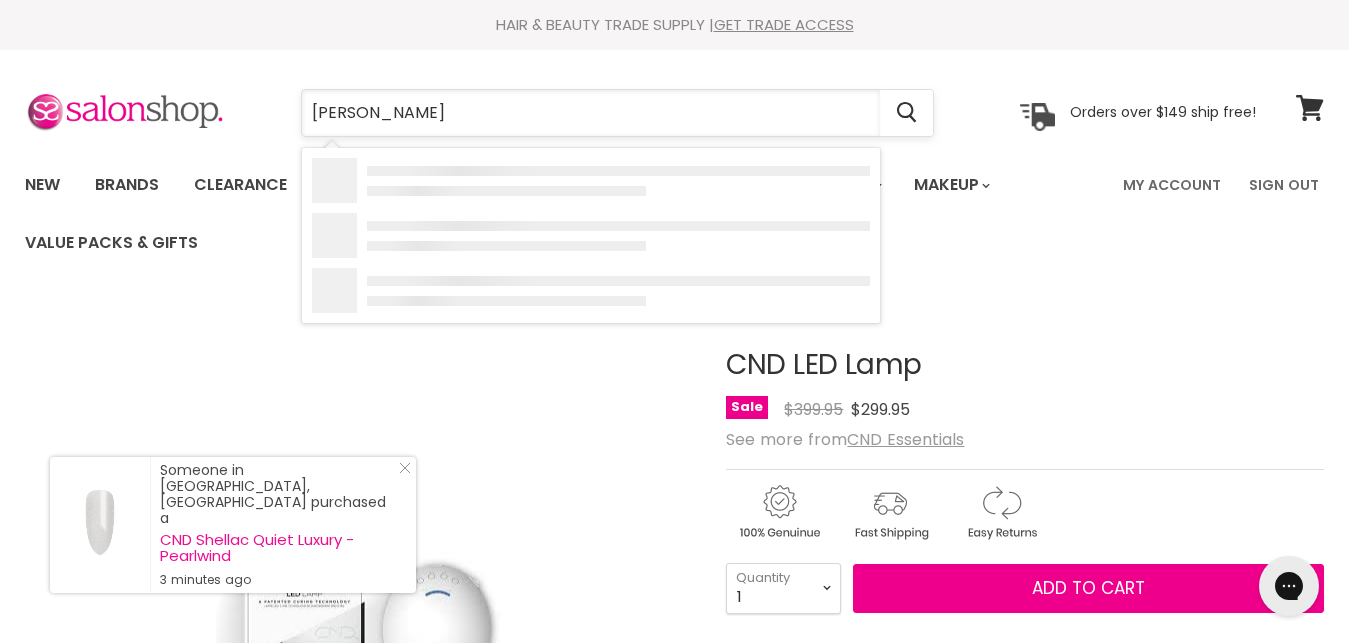 type on "shellac" 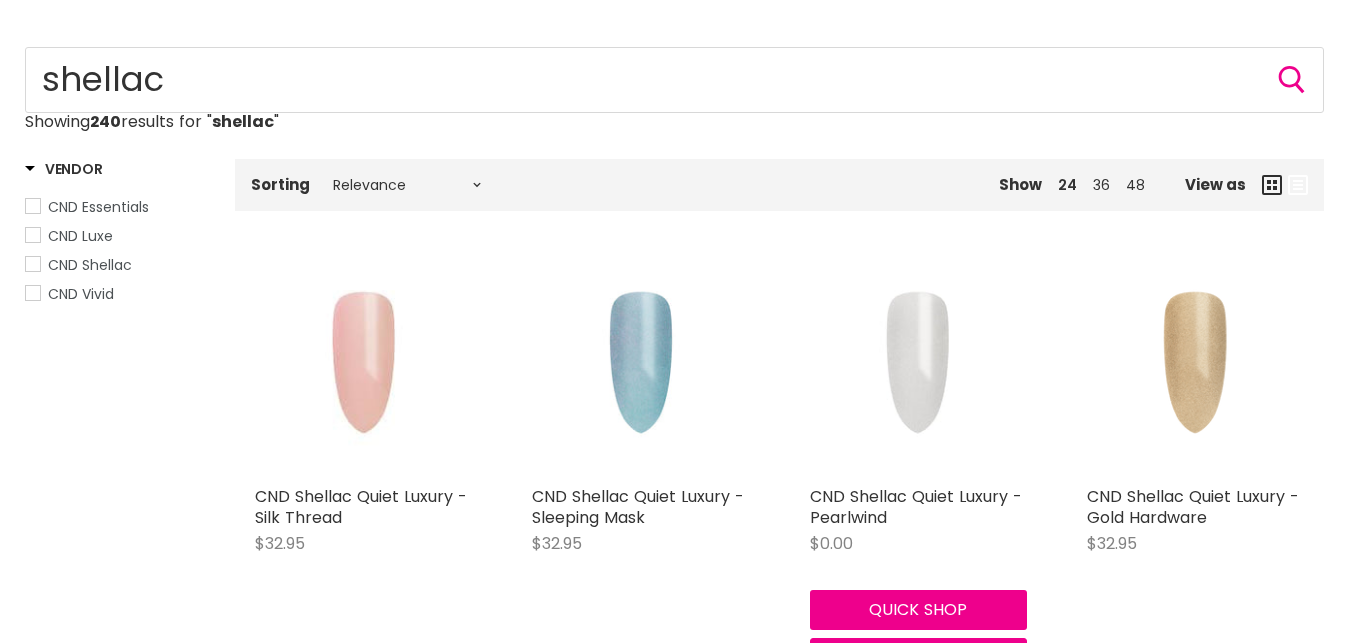 scroll, scrollTop: 253, scrollLeft: 0, axis: vertical 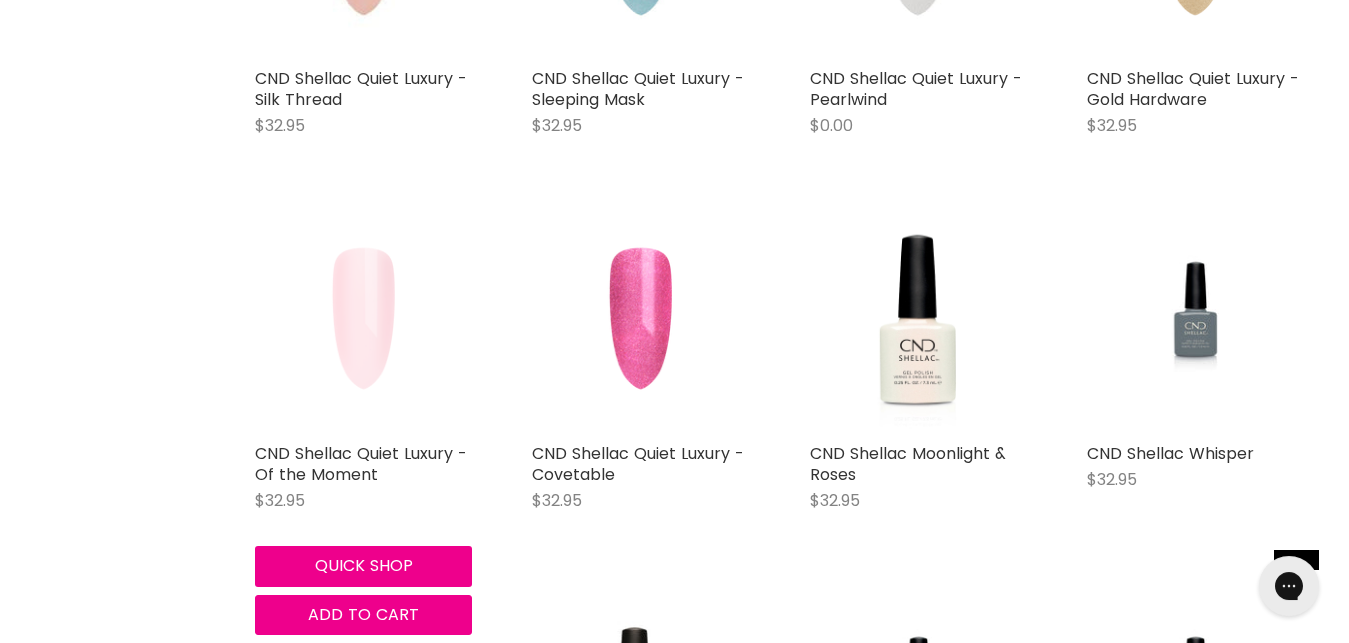 click at bounding box center (363, 324) 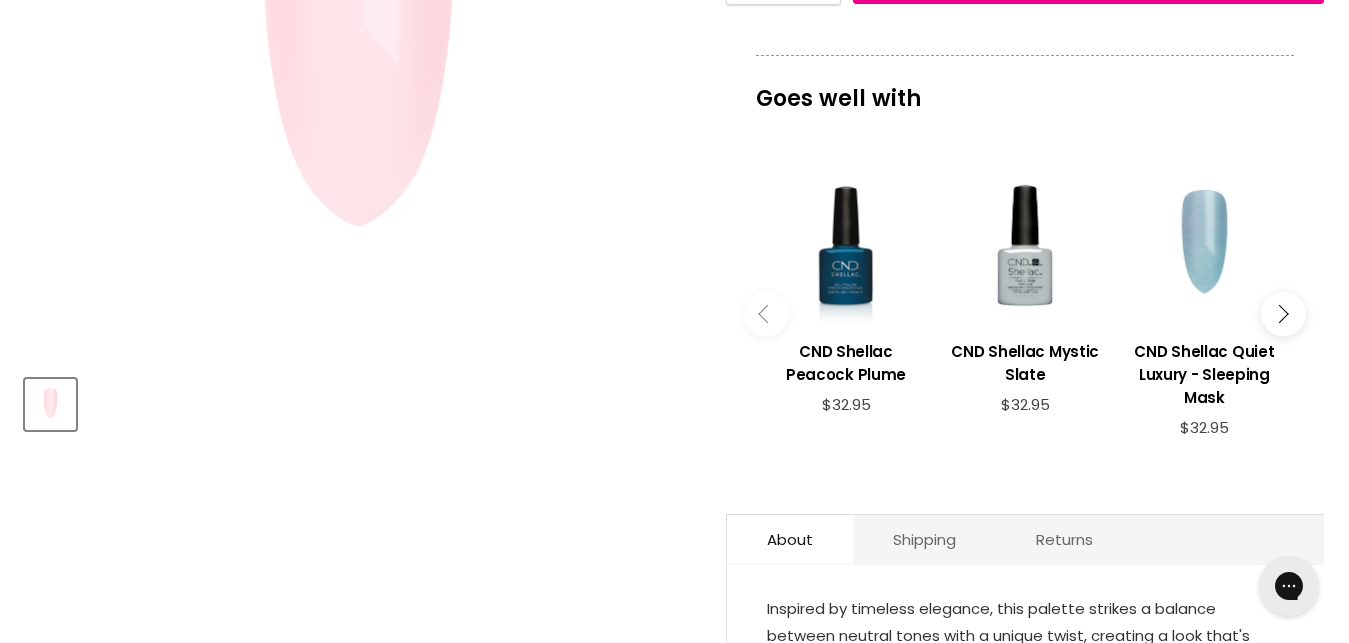 scroll, scrollTop: 0, scrollLeft: 0, axis: both 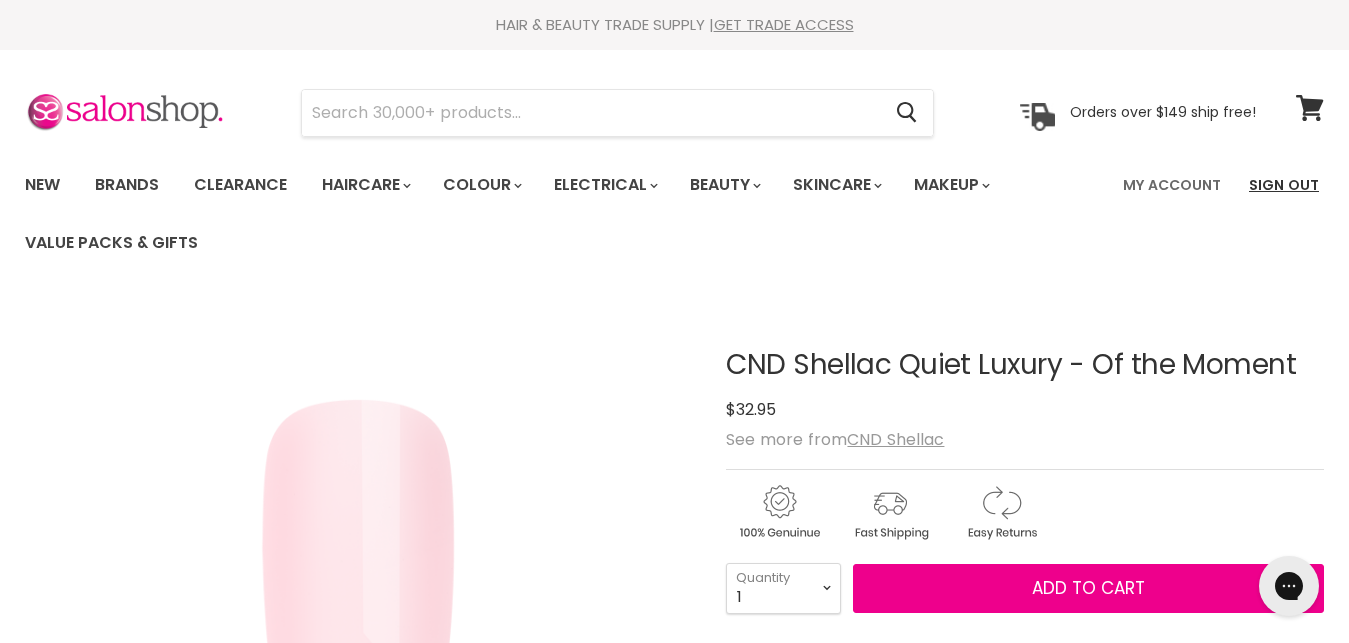 click on "Sign Out" at bounding box center (1284, 185) 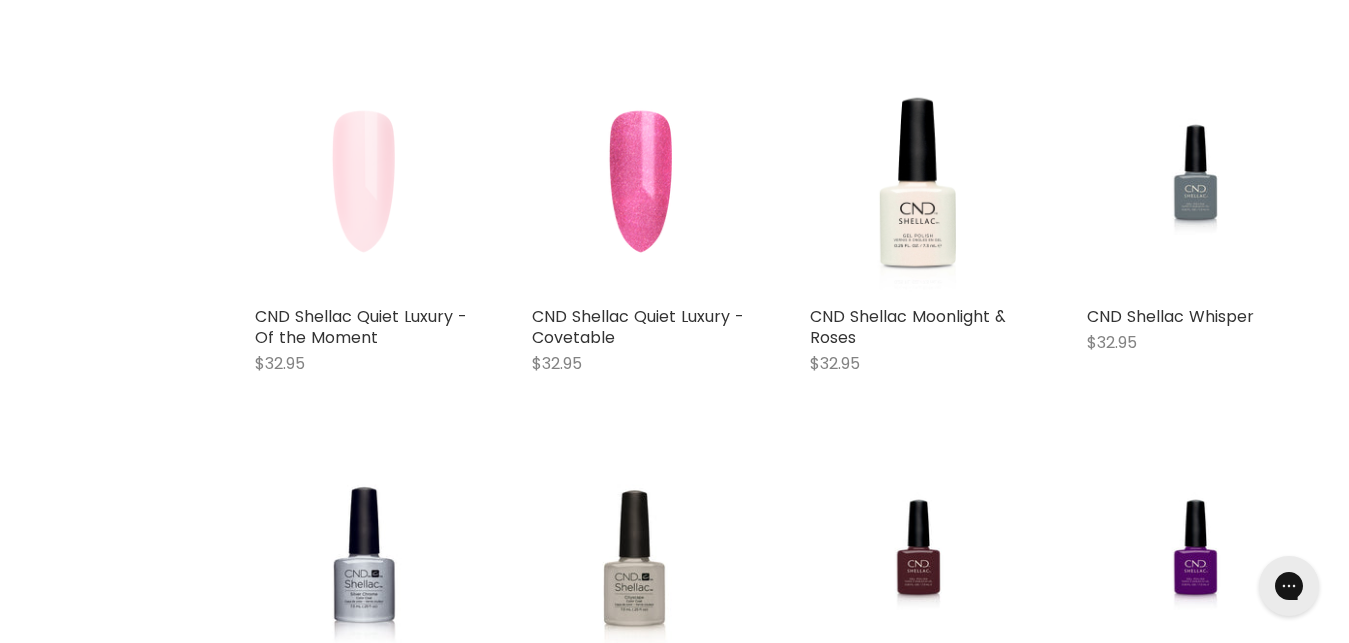 scroll, scrollTop: 0, scrollLeft: 0, axis: both 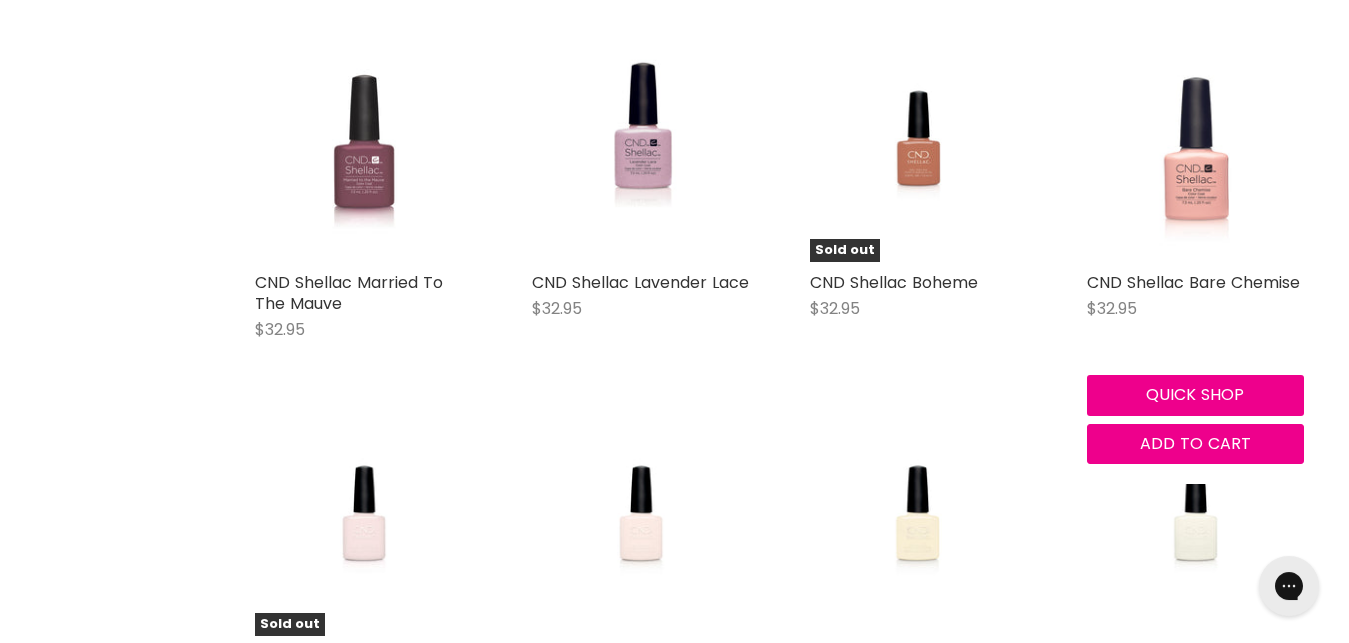 click at bounding box center (1195, 152) 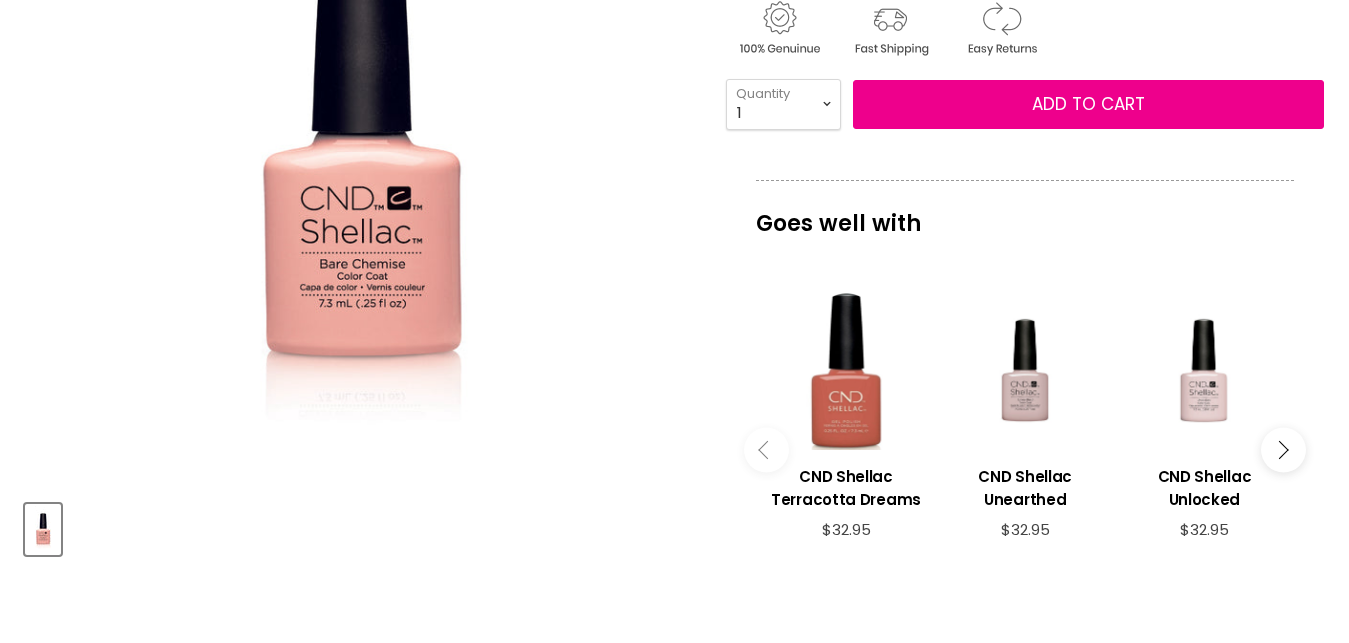 scroll, scrollTop: 293, scrollLeft: 0, axis: vertical 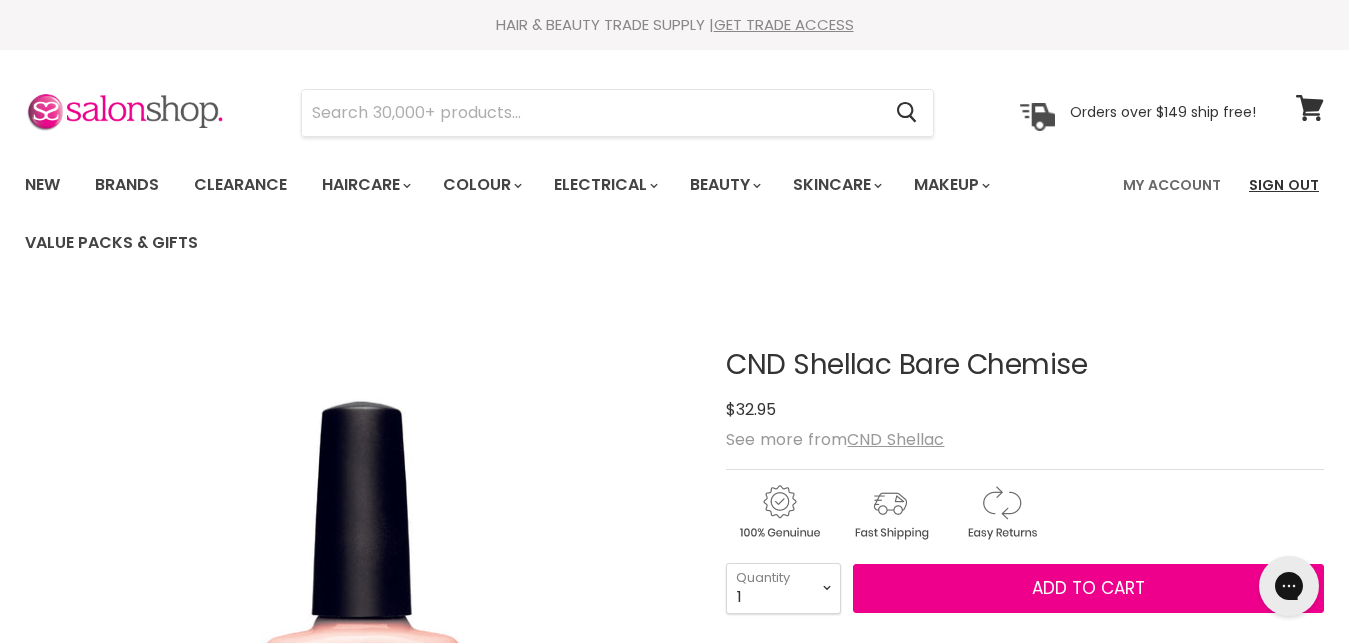 click on "Sign Out" at bounding box center [1284, 185] 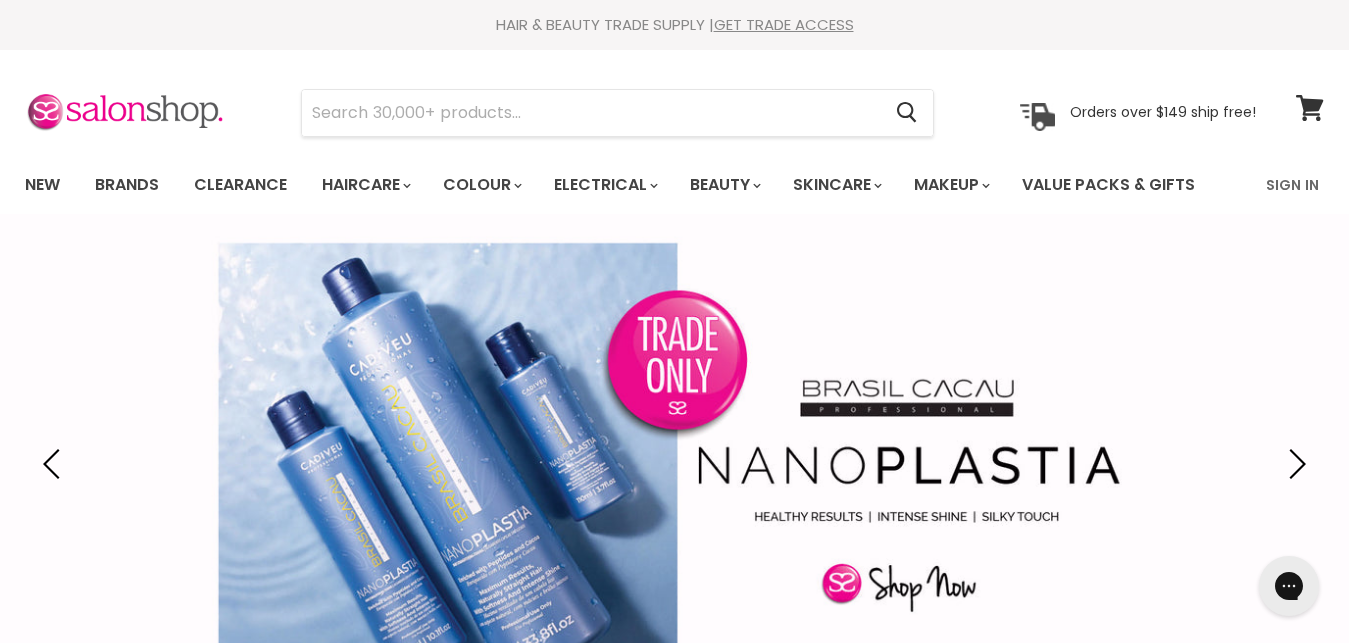 scroll, scrollTop: 0, scrollLeft: 0, axis: both 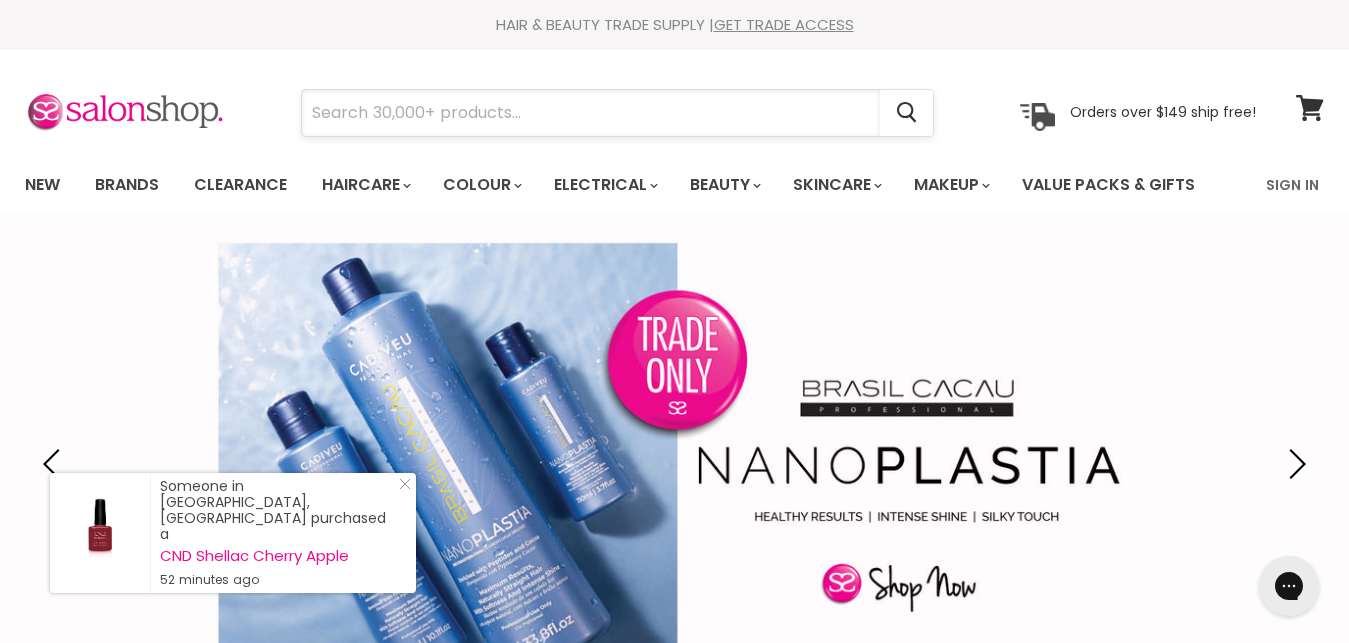 click at bounding box center [591, 113] 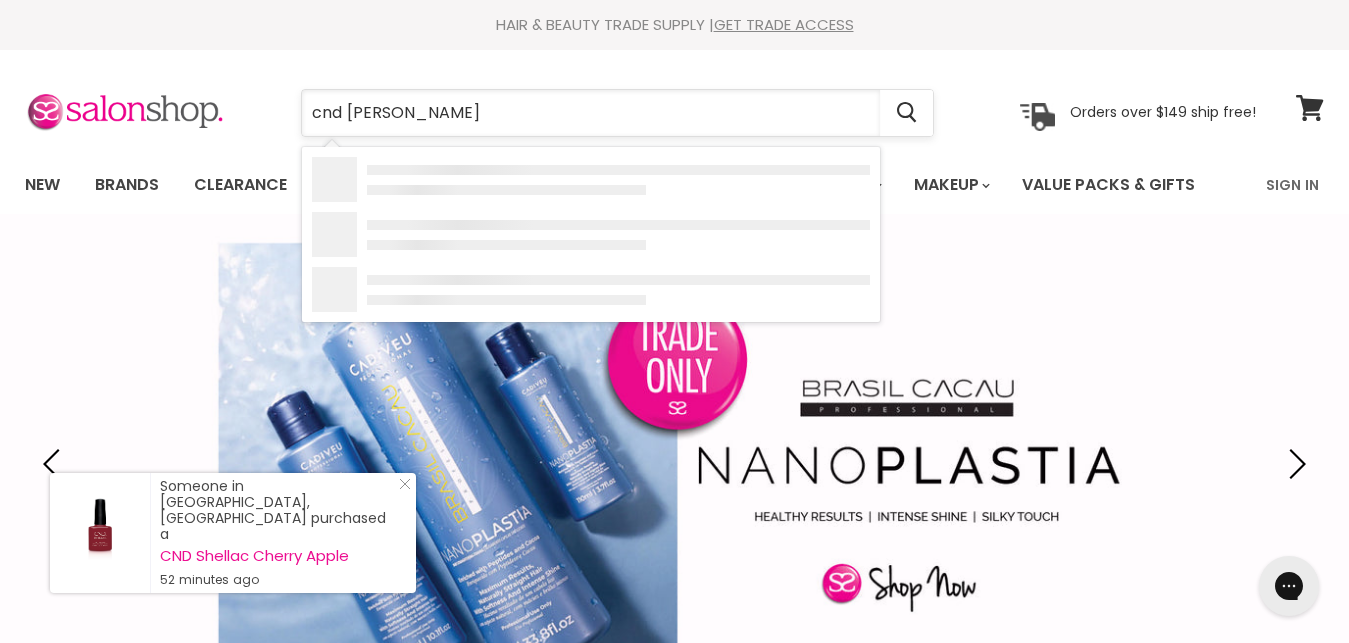 type on "cnd shellac" 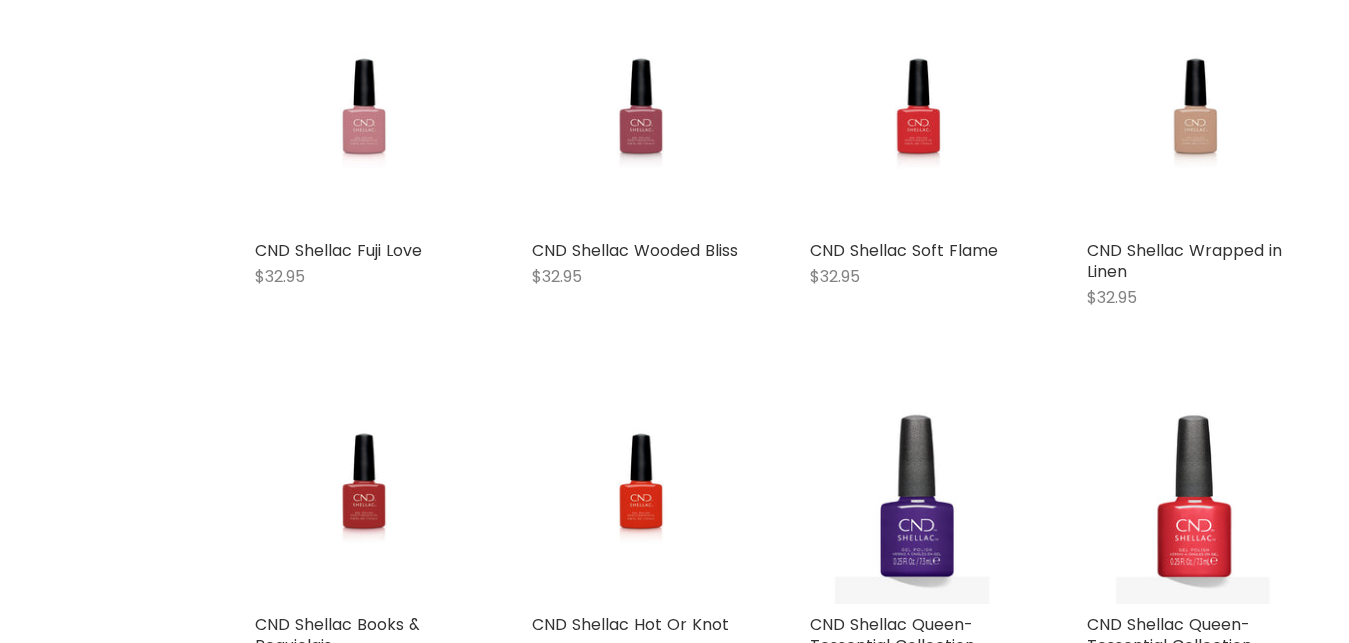 scroll, scrollTop: 1554, scrollLeft: 0, axis: vertical 